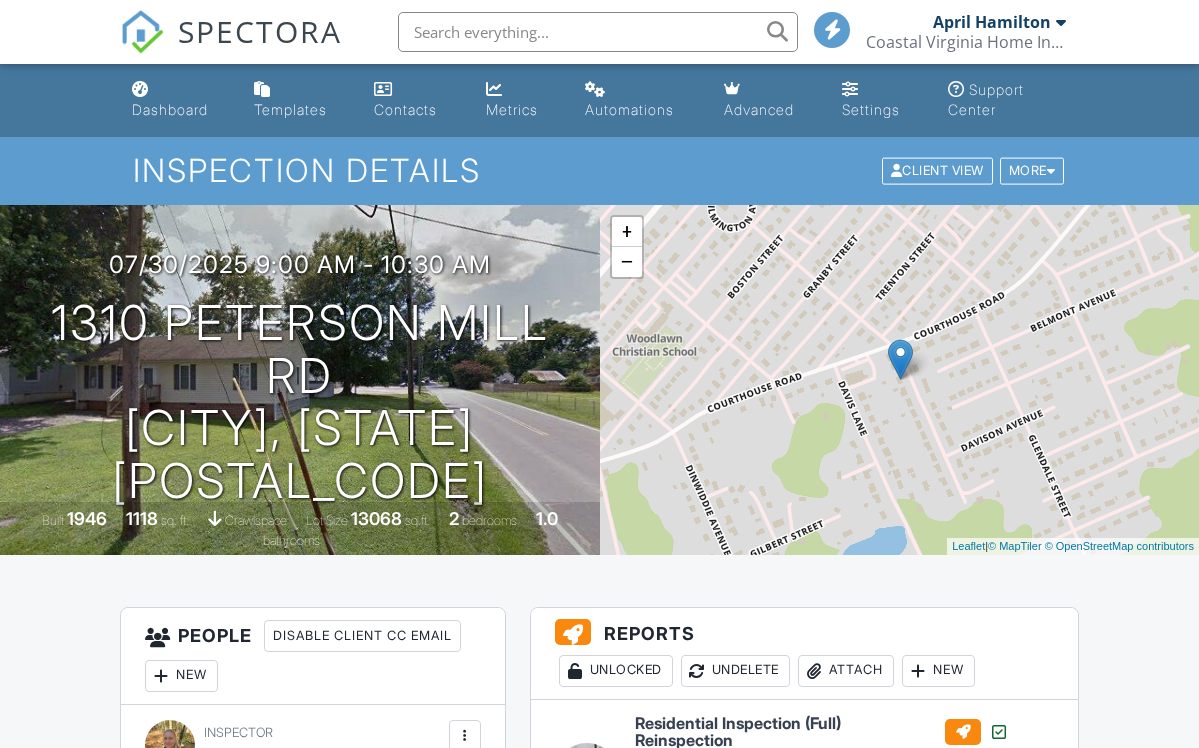 scroll, scrollTop: 0, scrollLeft: 0, axis: both 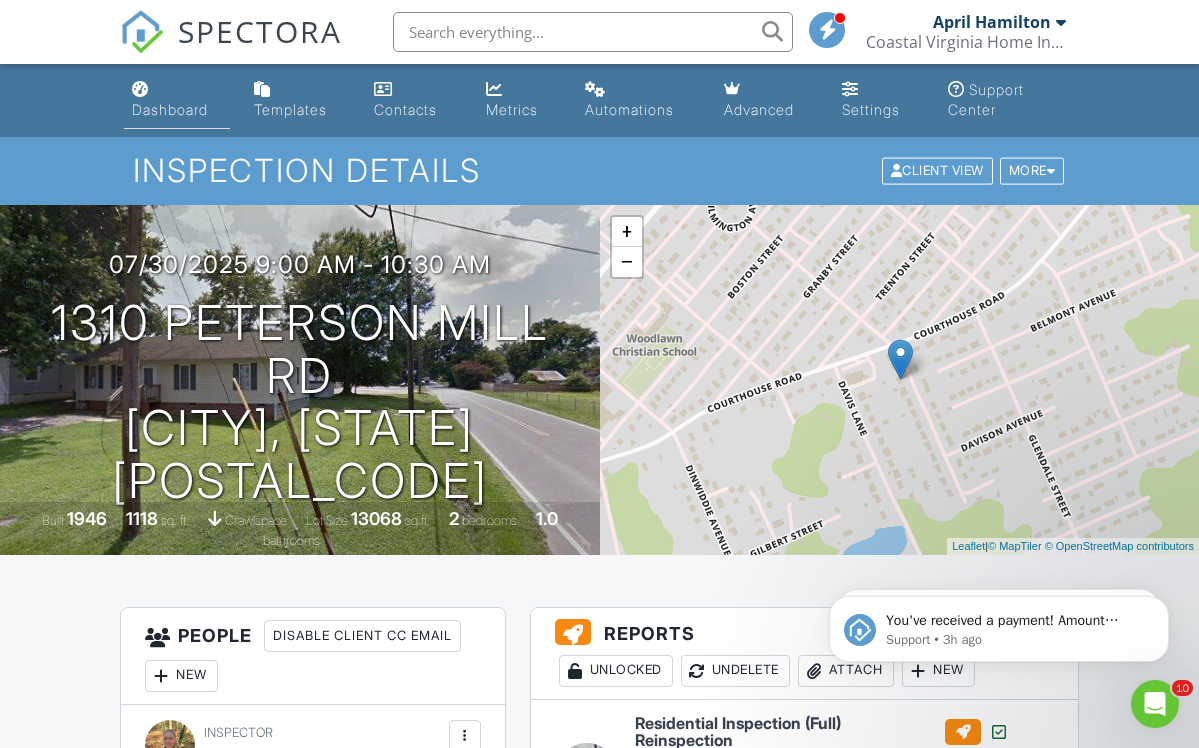 click on "Dashboard" at bounding box center [170, 109] 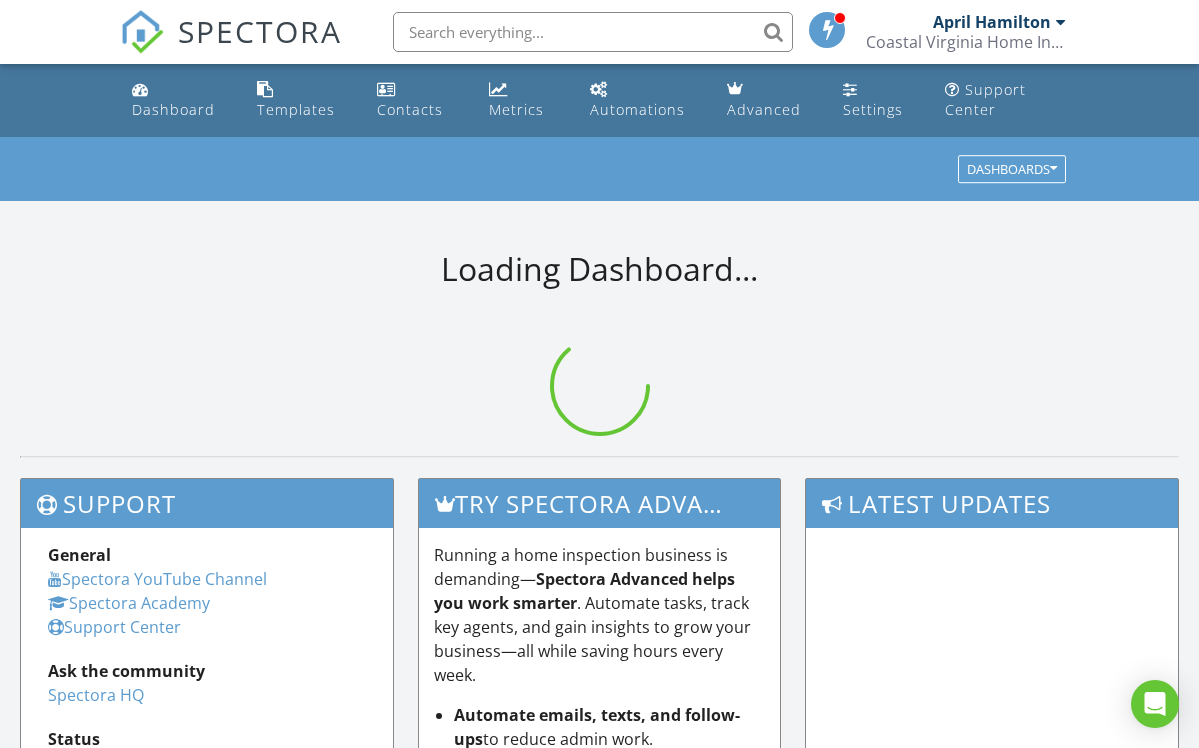 scroll, scrollTop: 0, scrollLeft: 0, axis: both 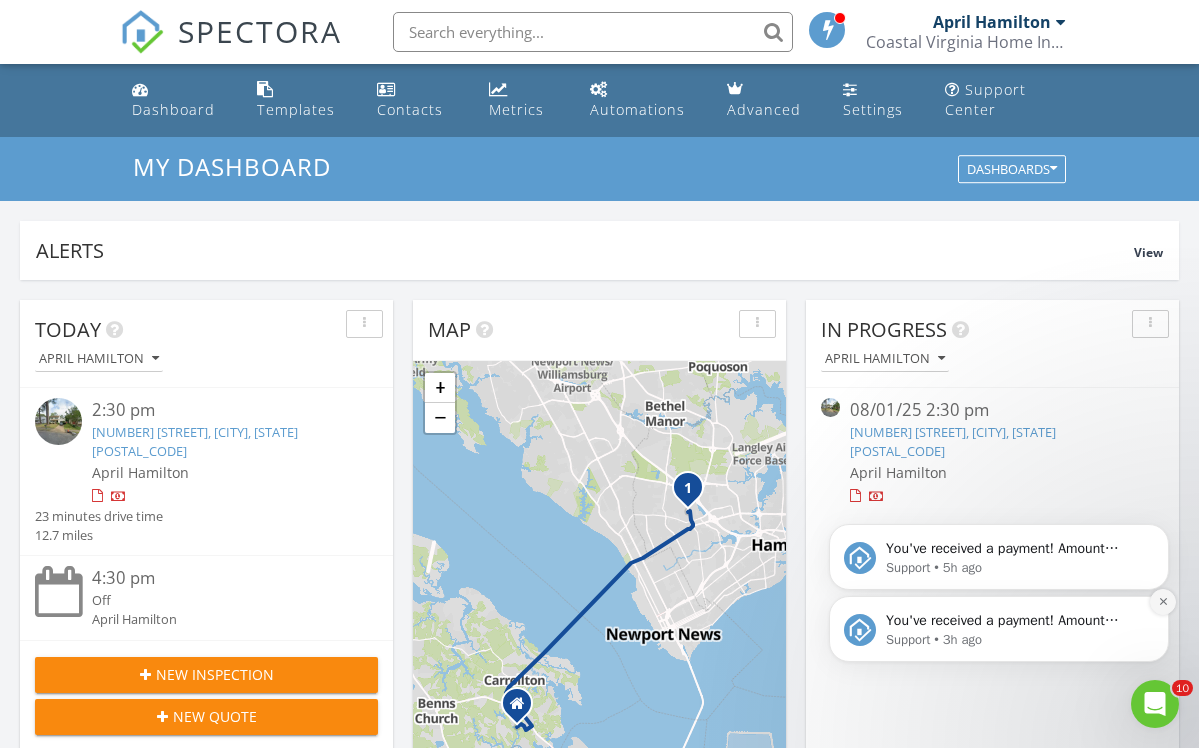 click 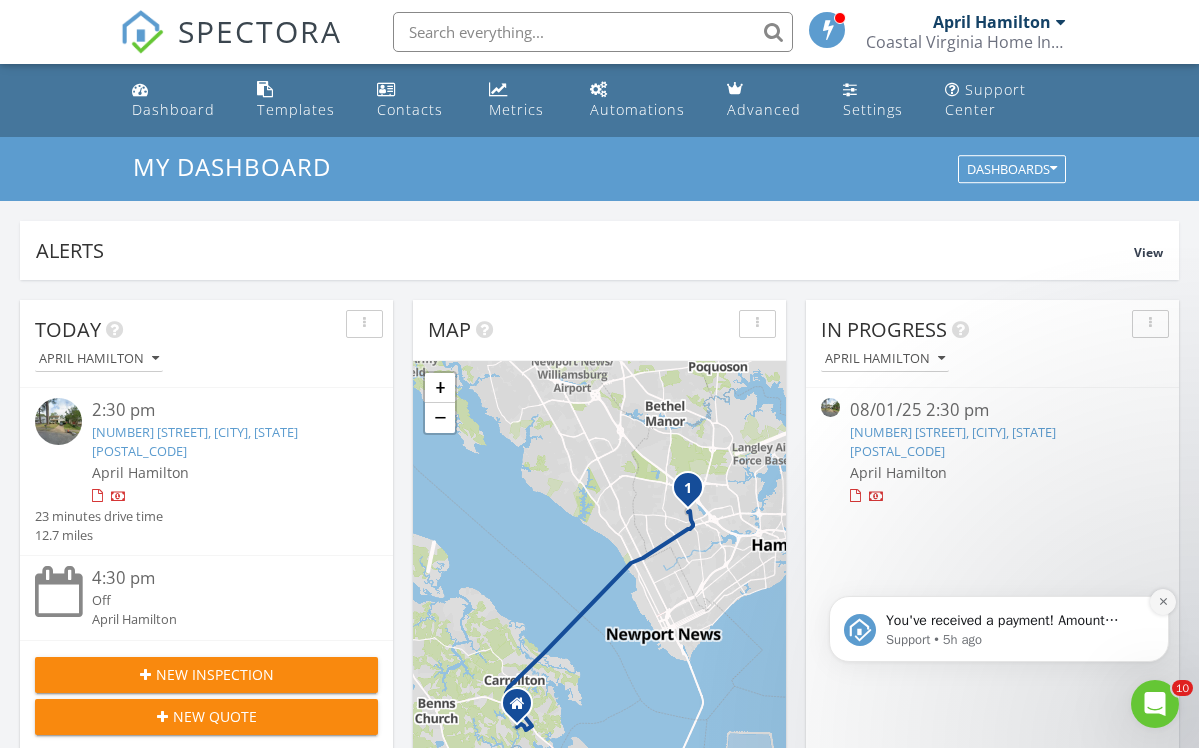 click at bounding box center [1163, 602] 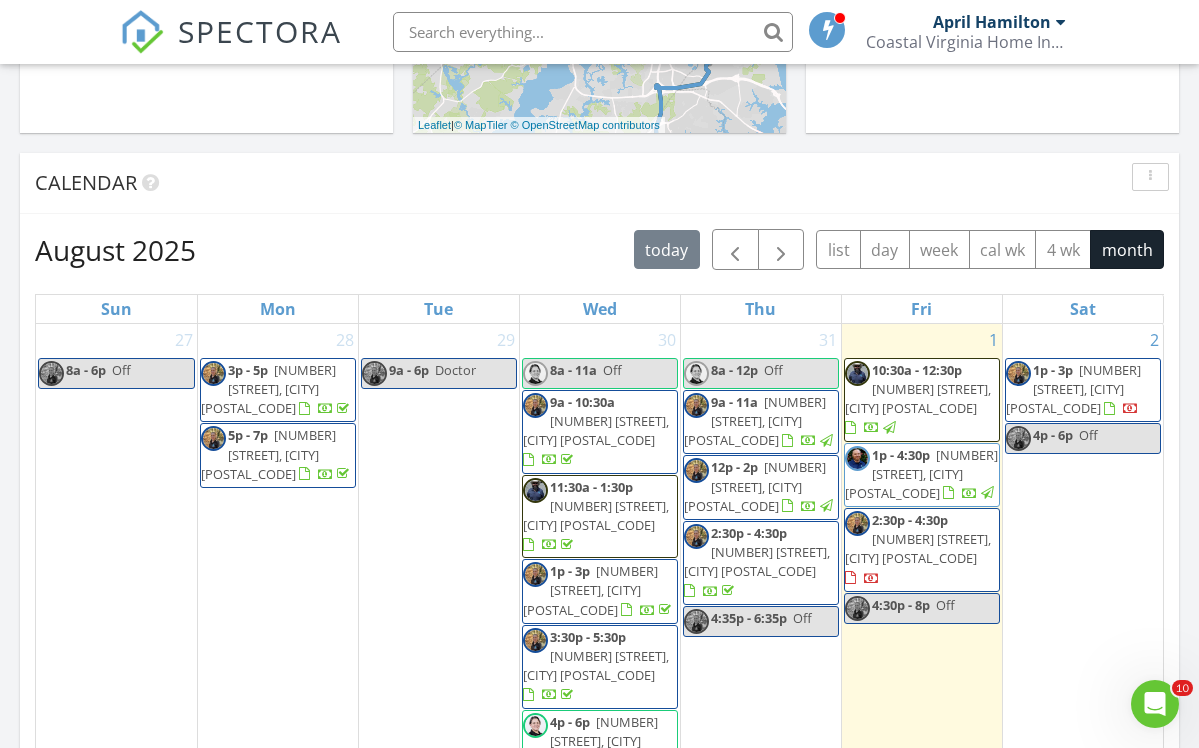 scroll, scrollTop: 771, scrollLeft: 0, axis: vertical 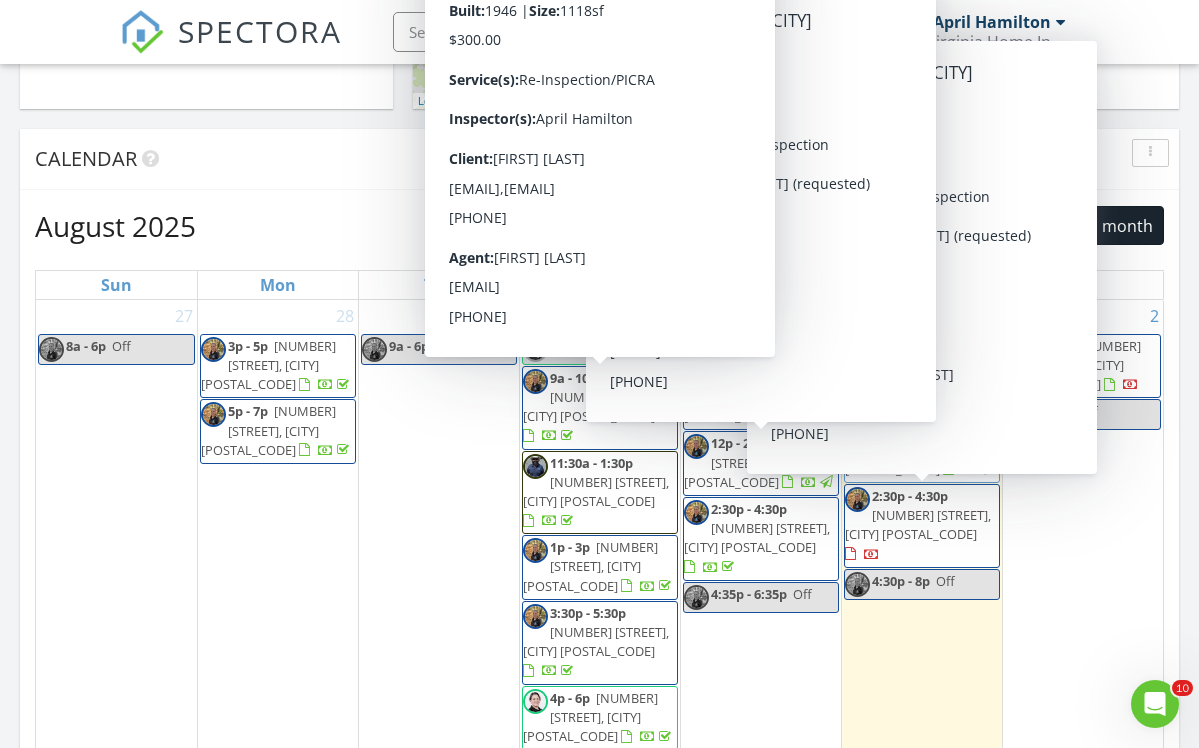click on "1310 Peterson Mill Rd, Hopewell 23860" at bounding box center (596, 406) 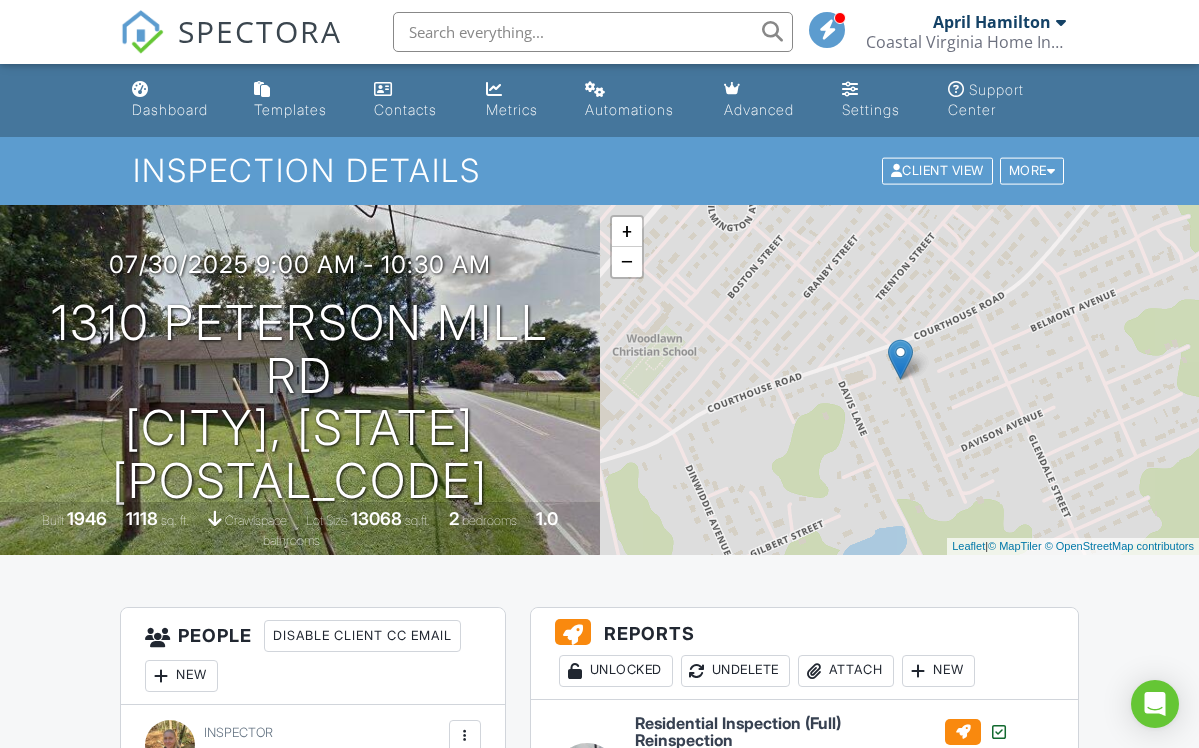 scroll, scrollTop: 0, scrollLeft: 0, axis: both 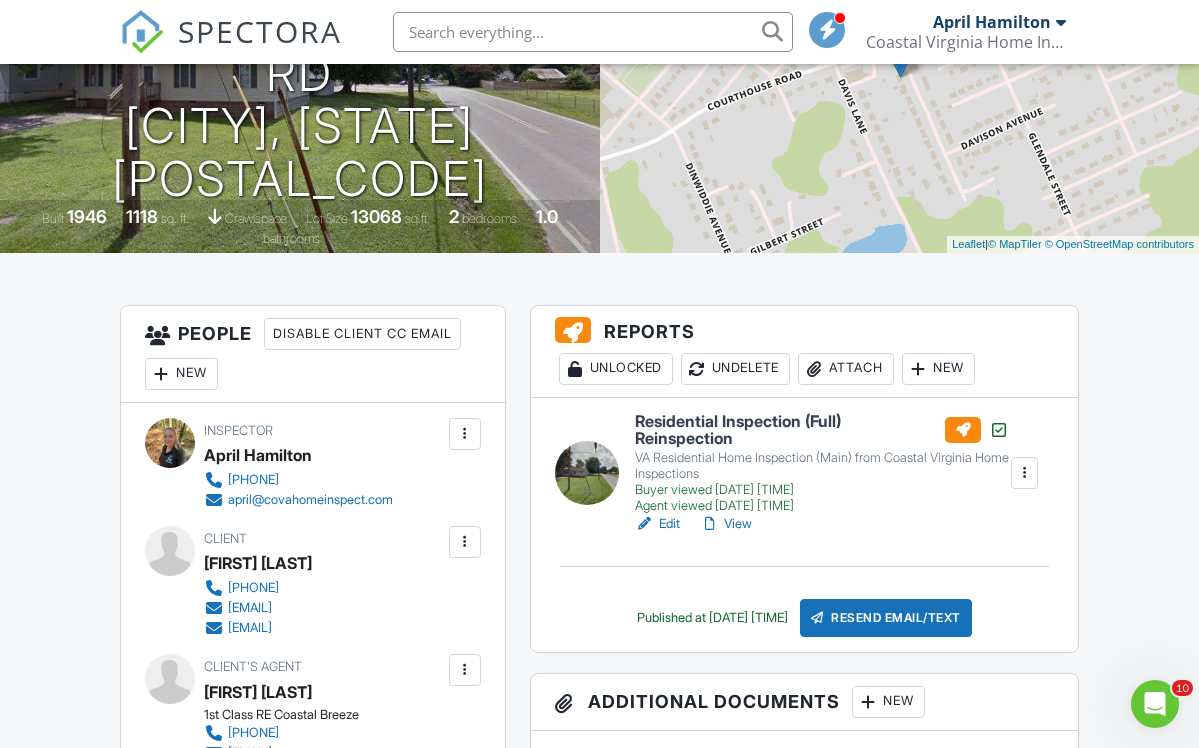 click at bounding box center [1024, 473] 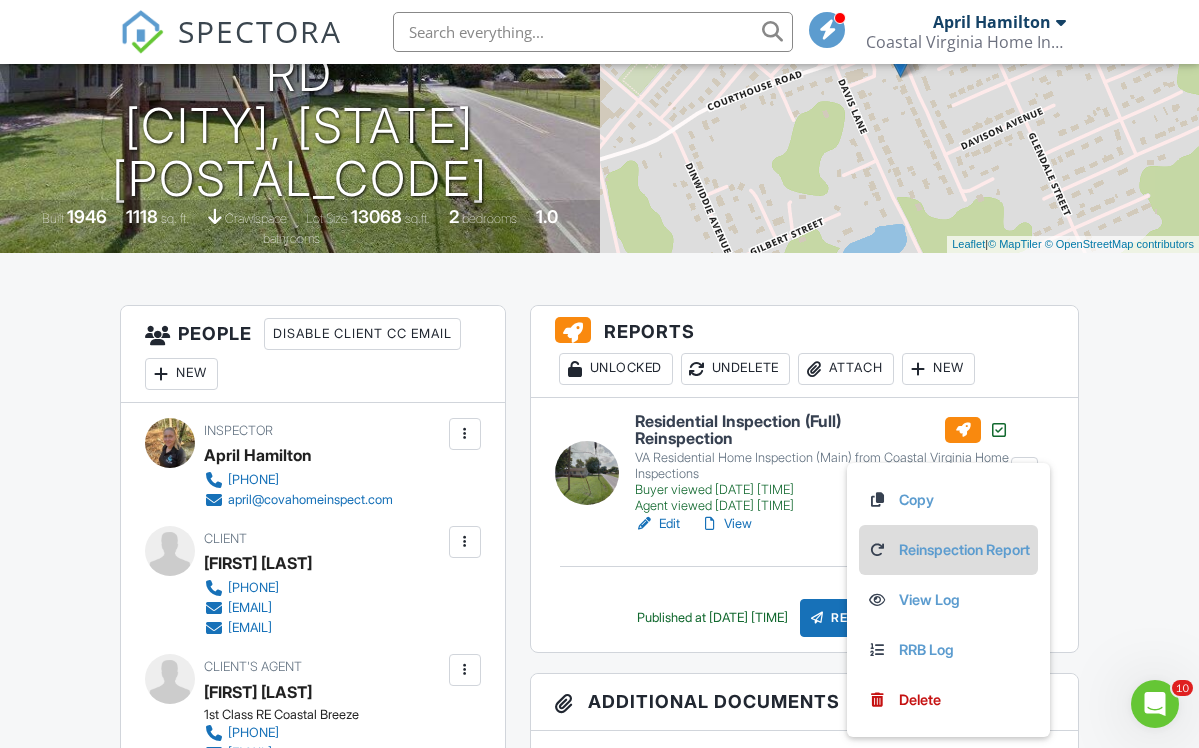 click on "Reinspection Report" at bounding box center (948, 550) 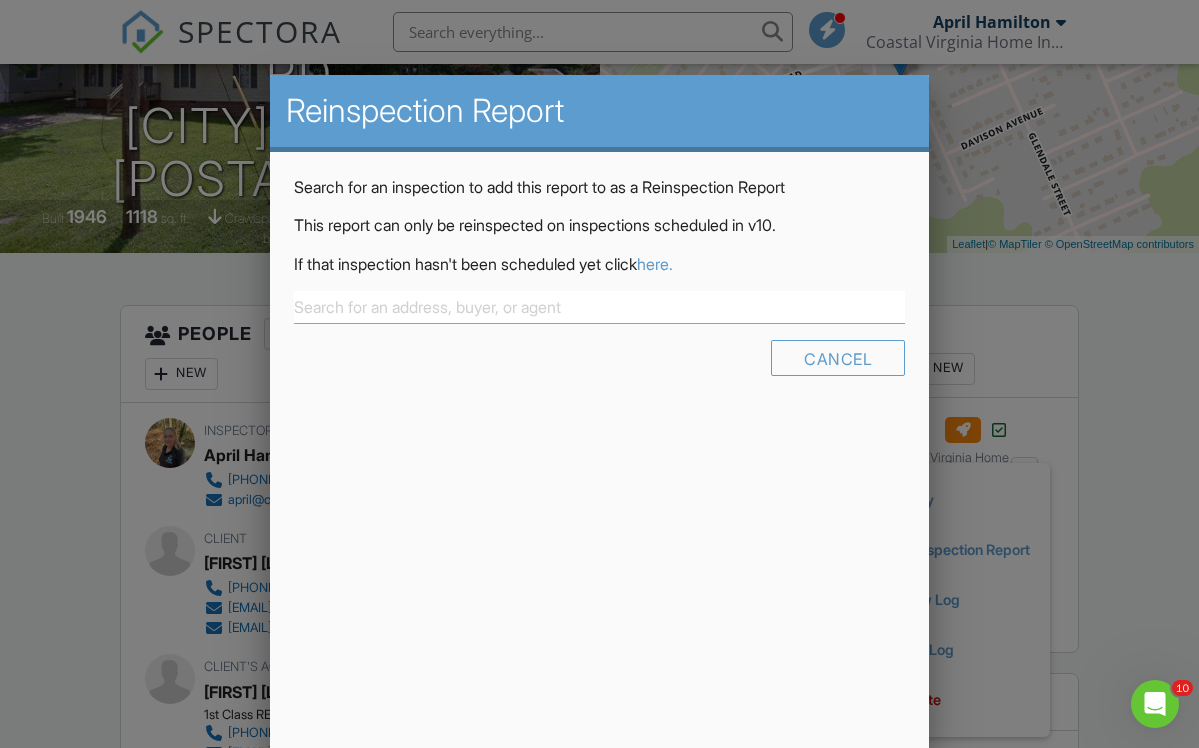click on "here." at bounding box center [655, 264] 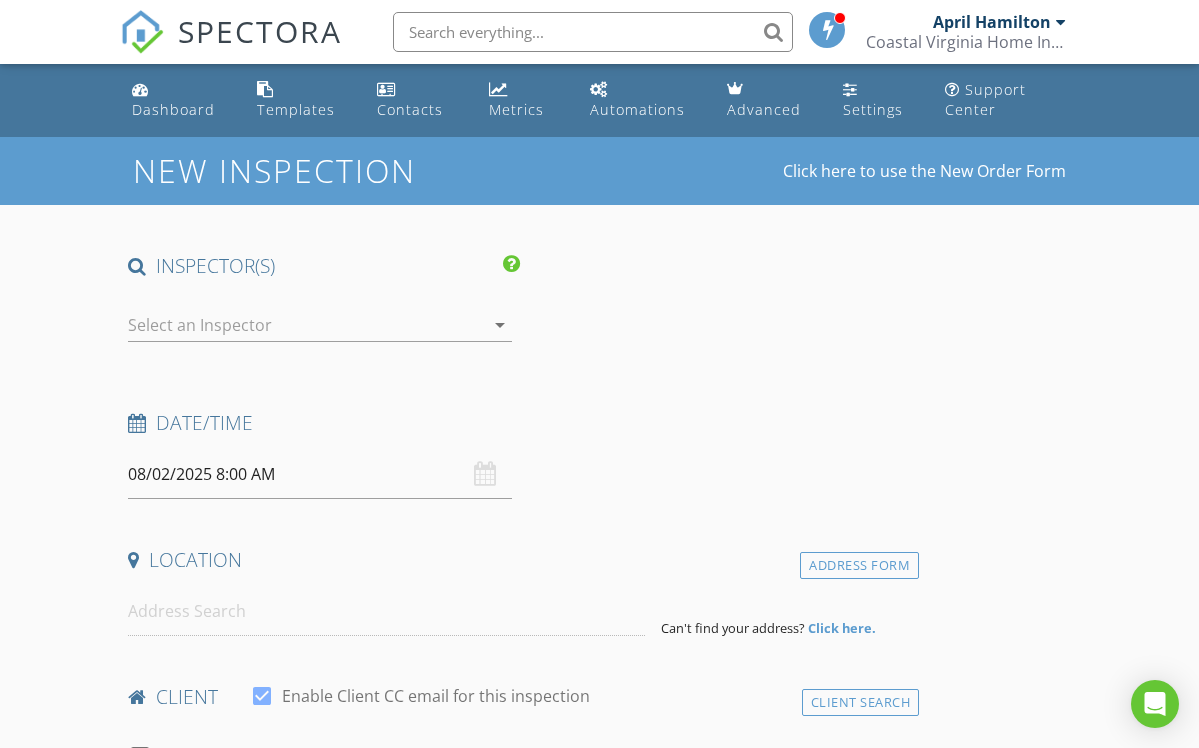 scroll, scrollTop: 0, scrollLeft: 0, axis: both 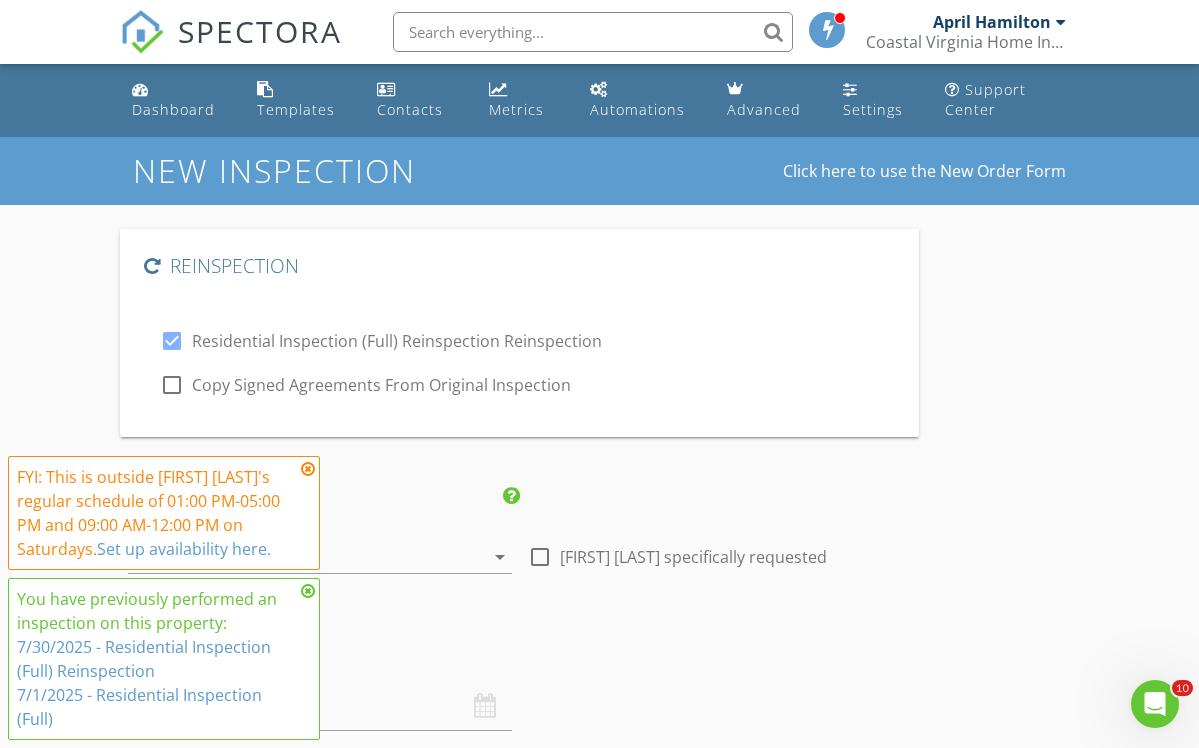 click at bounding box center (308, 469) 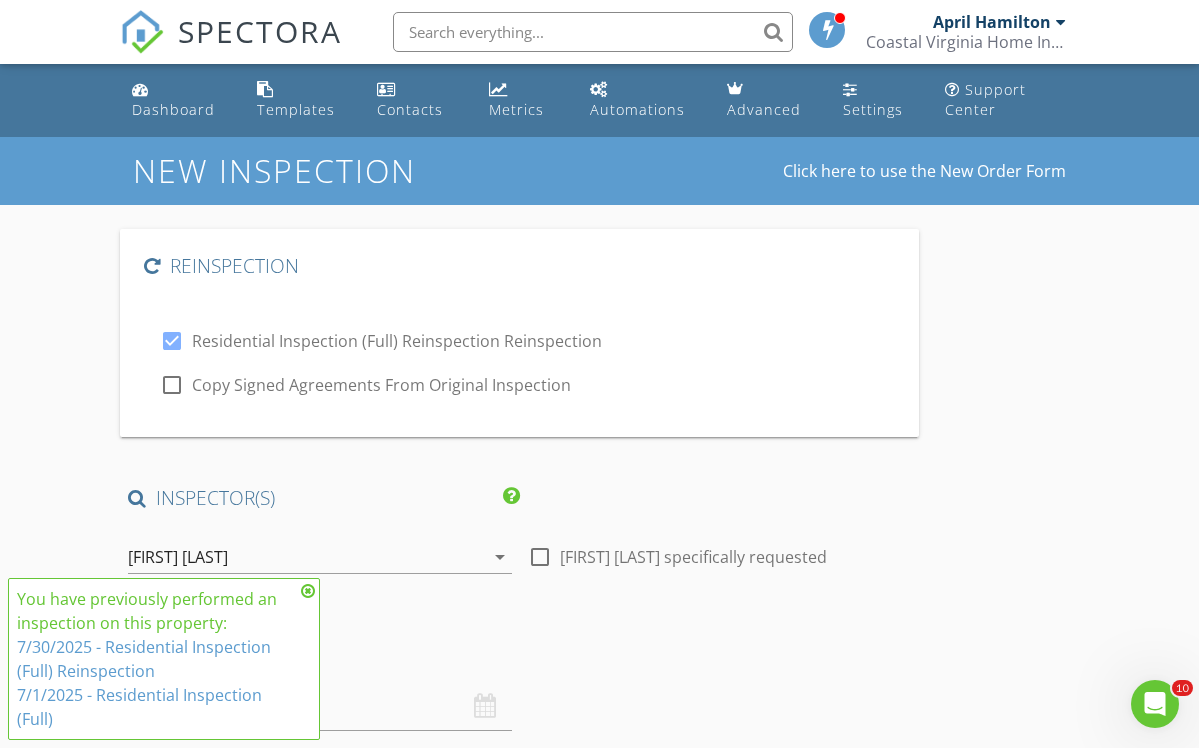 click at bounding box center (308, 591) 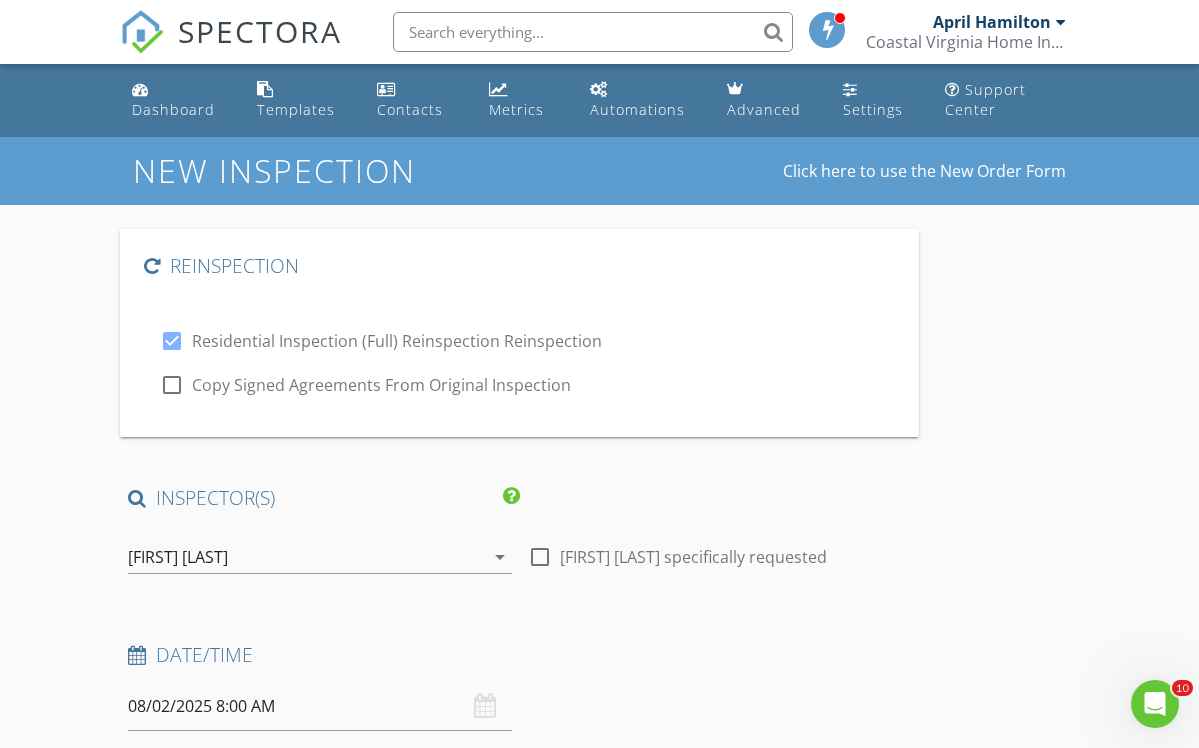 click on "arrow_drop_down" at bounding box center (500, 557) 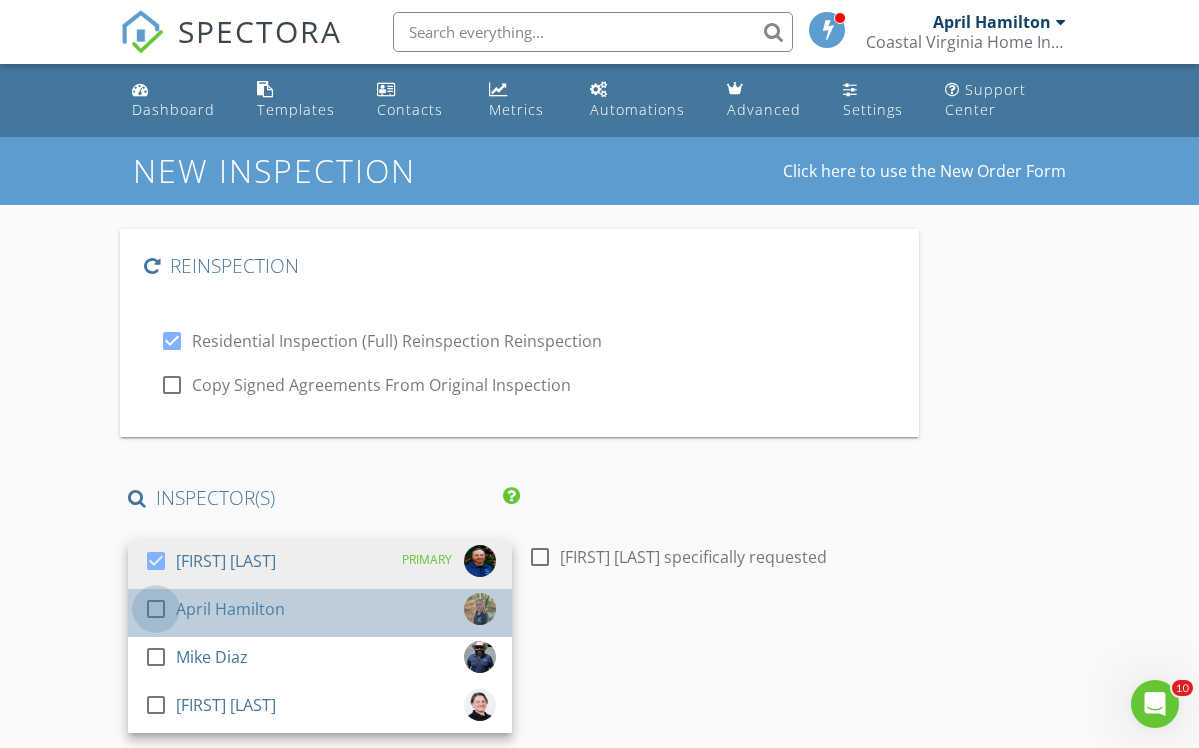 click at bounding box center (156, 609) 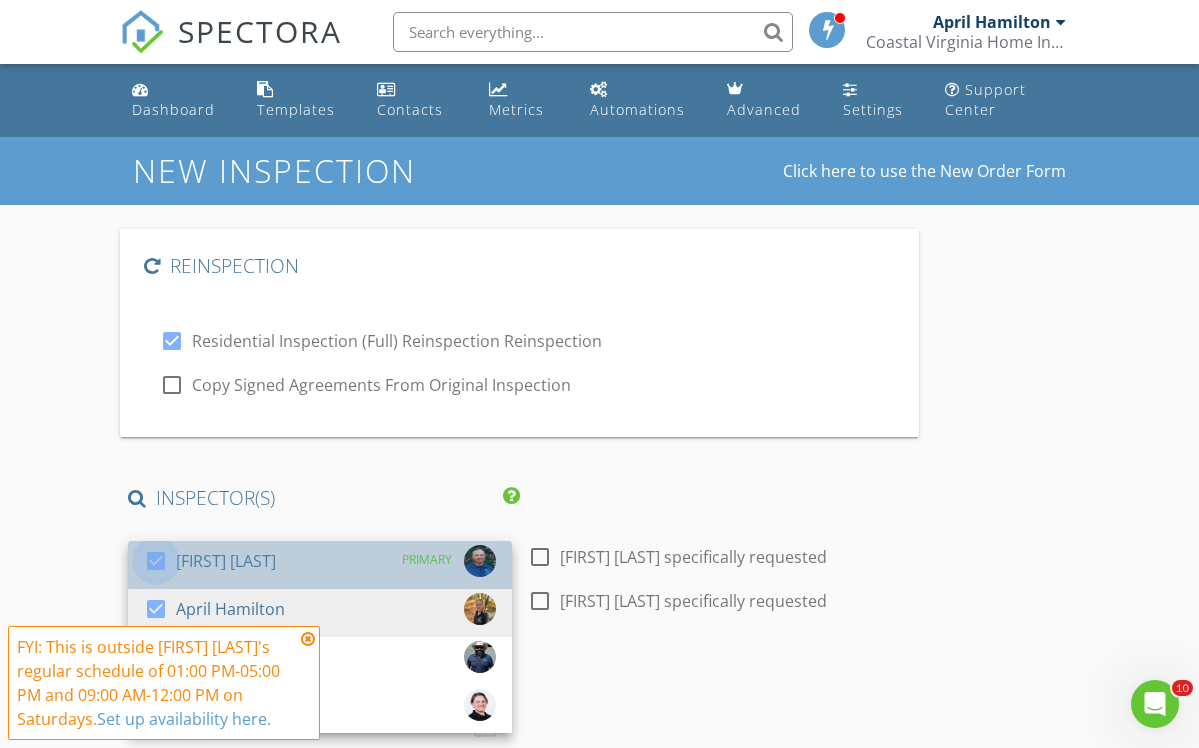 click at bounding box center (156, 561) 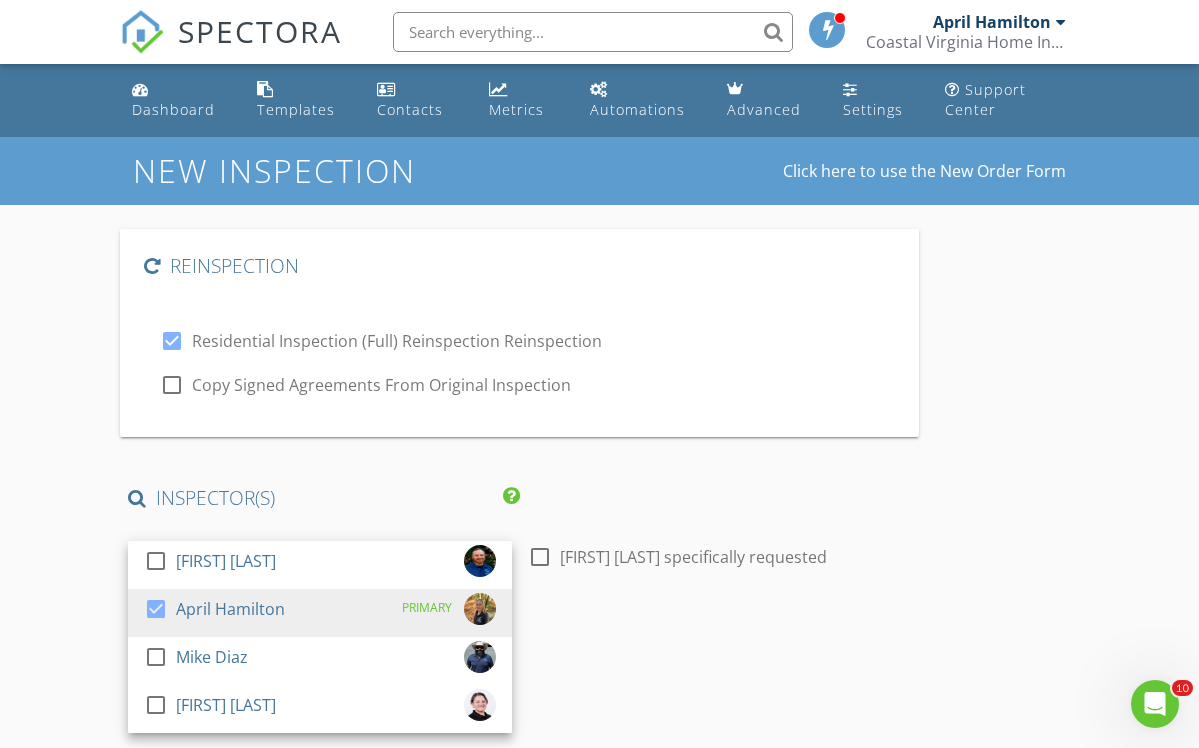 click on "Date/Time" at bounding box center [519, 662] 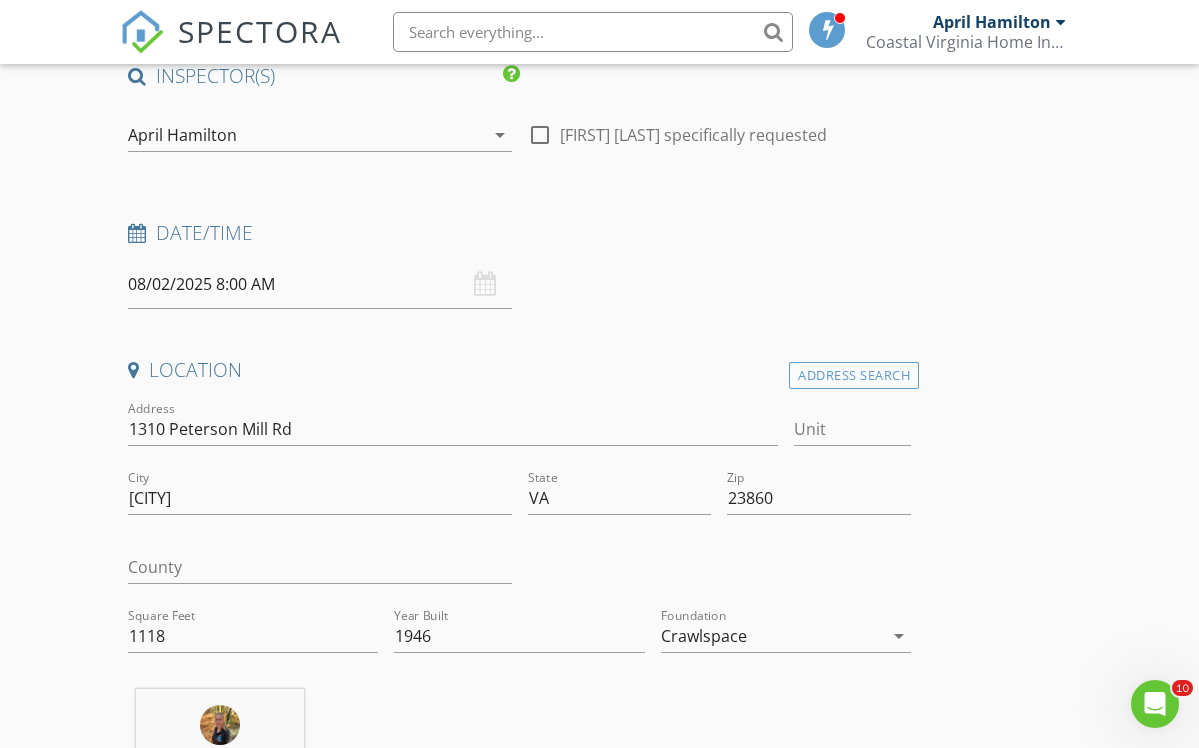 scroll, scrollTop: 443, scrollLeft: 0, axis: vertical 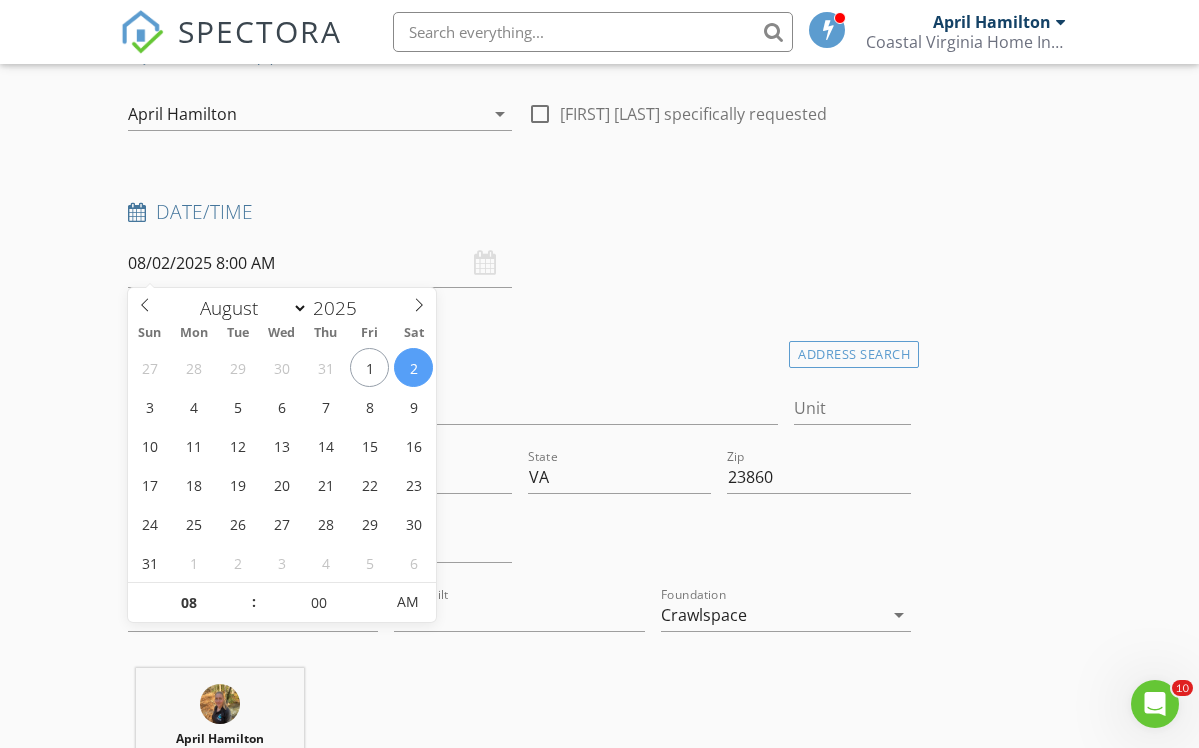 click on "08/02/2025 8:00 AM" at bounding box center [320, 263] 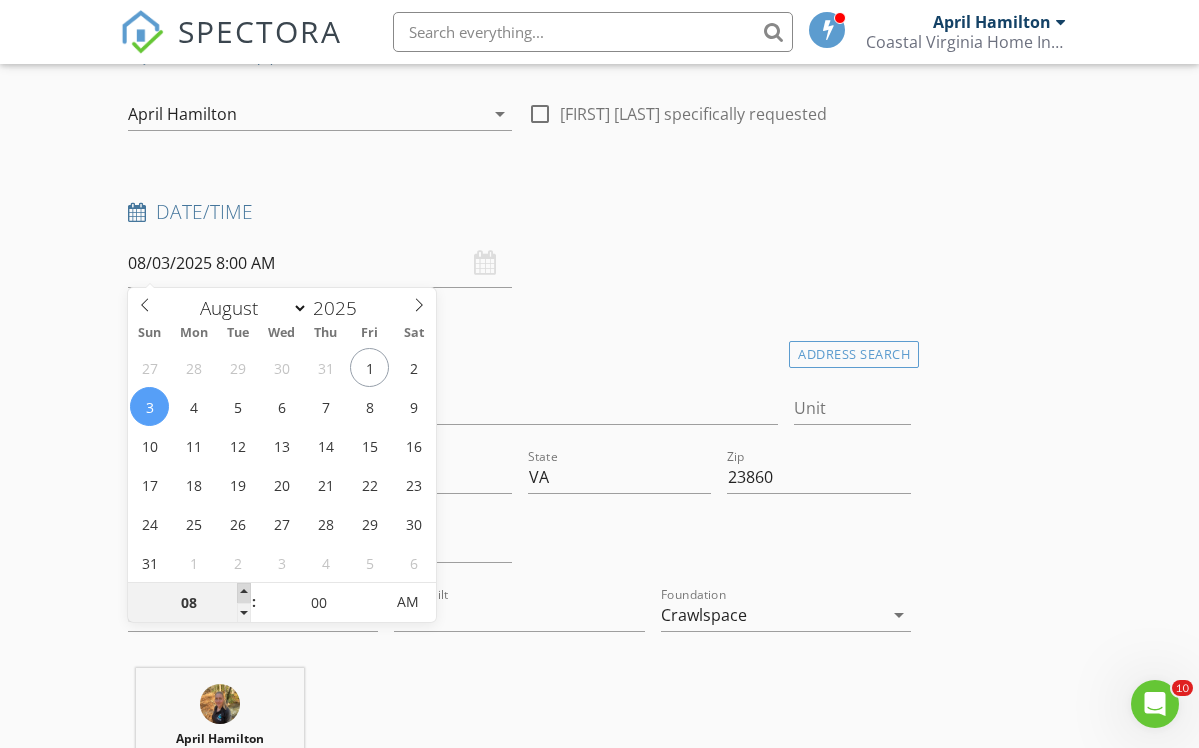 type on "08/03/2025 9:00 AM" 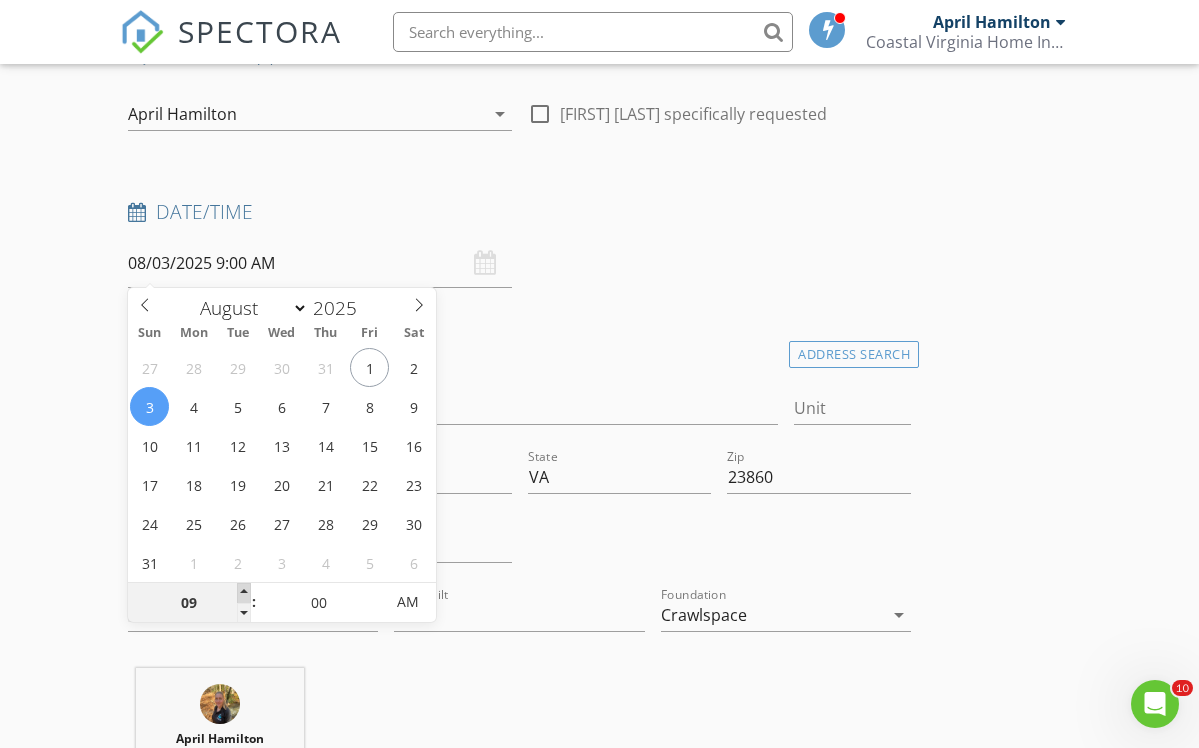 click at bounding box center (244, 593) 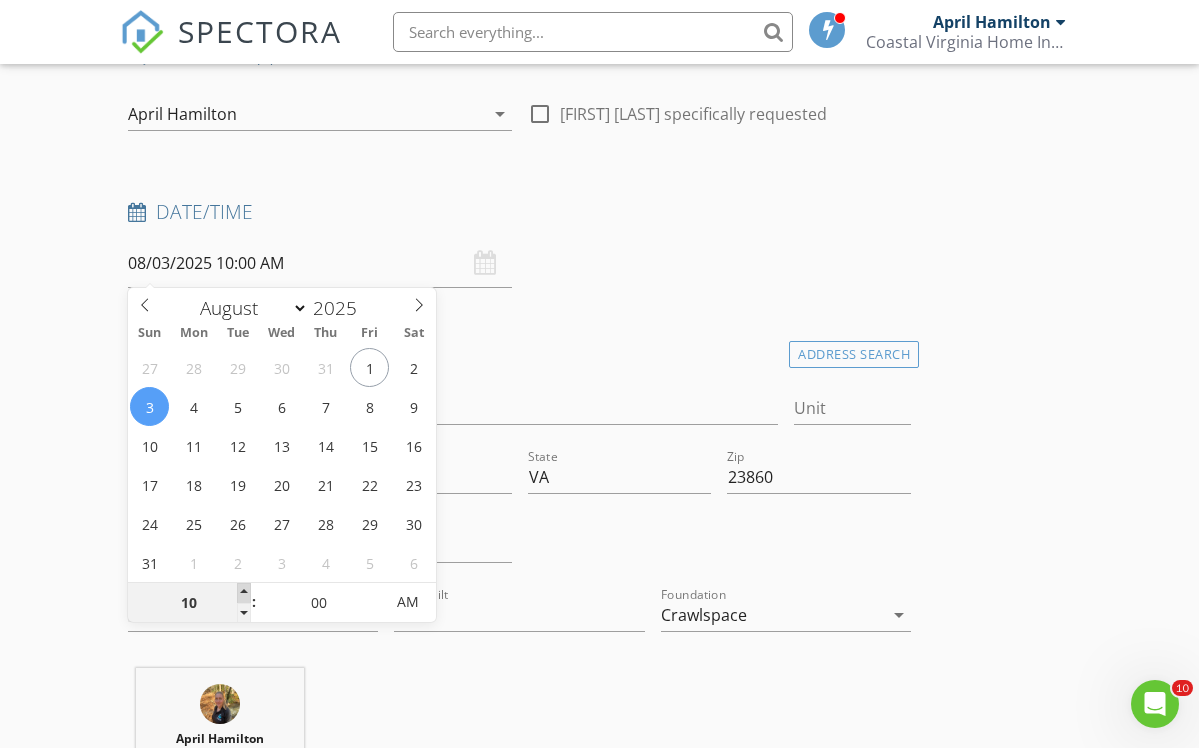 click at bounding box center [244, 593] 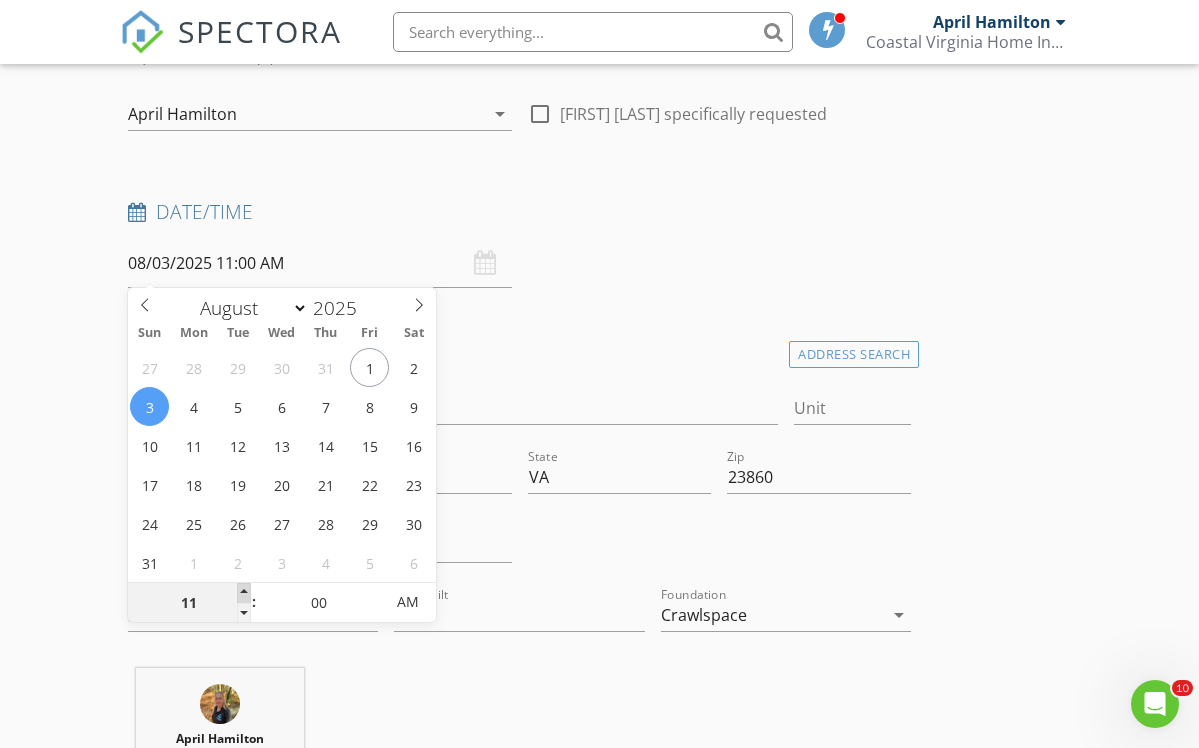click at bounding box center (244, 593) 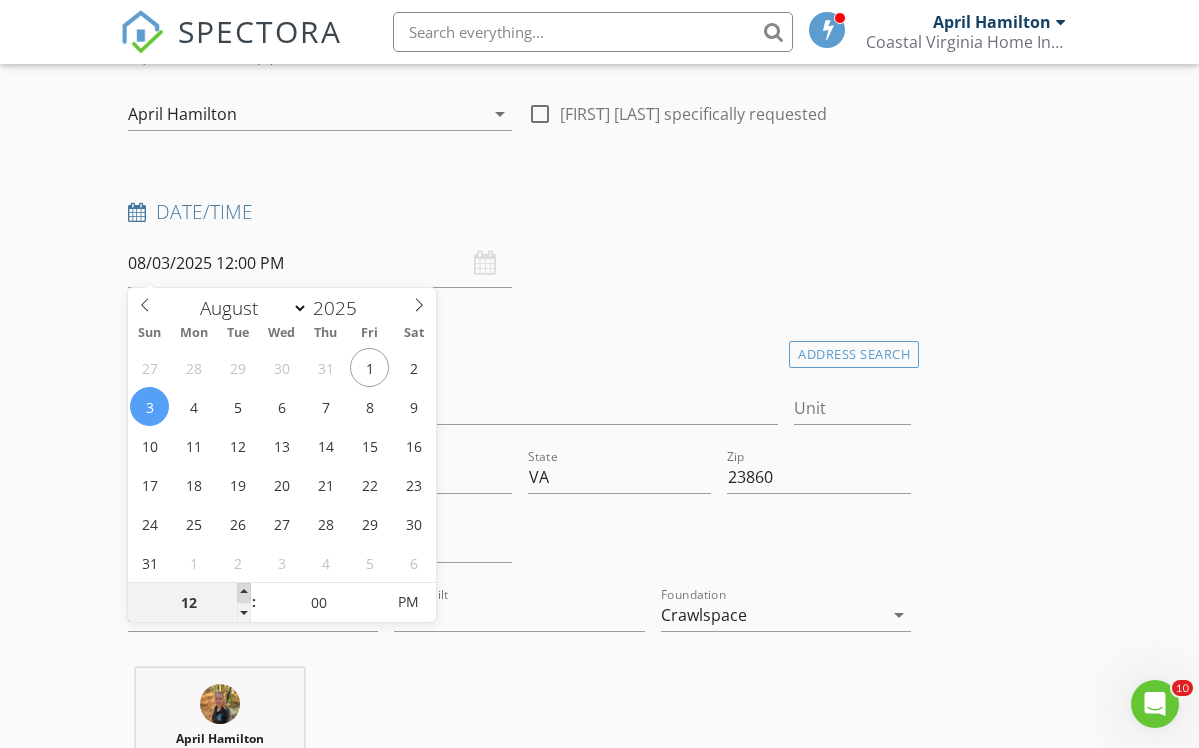 click at bounding box center (244, 593) 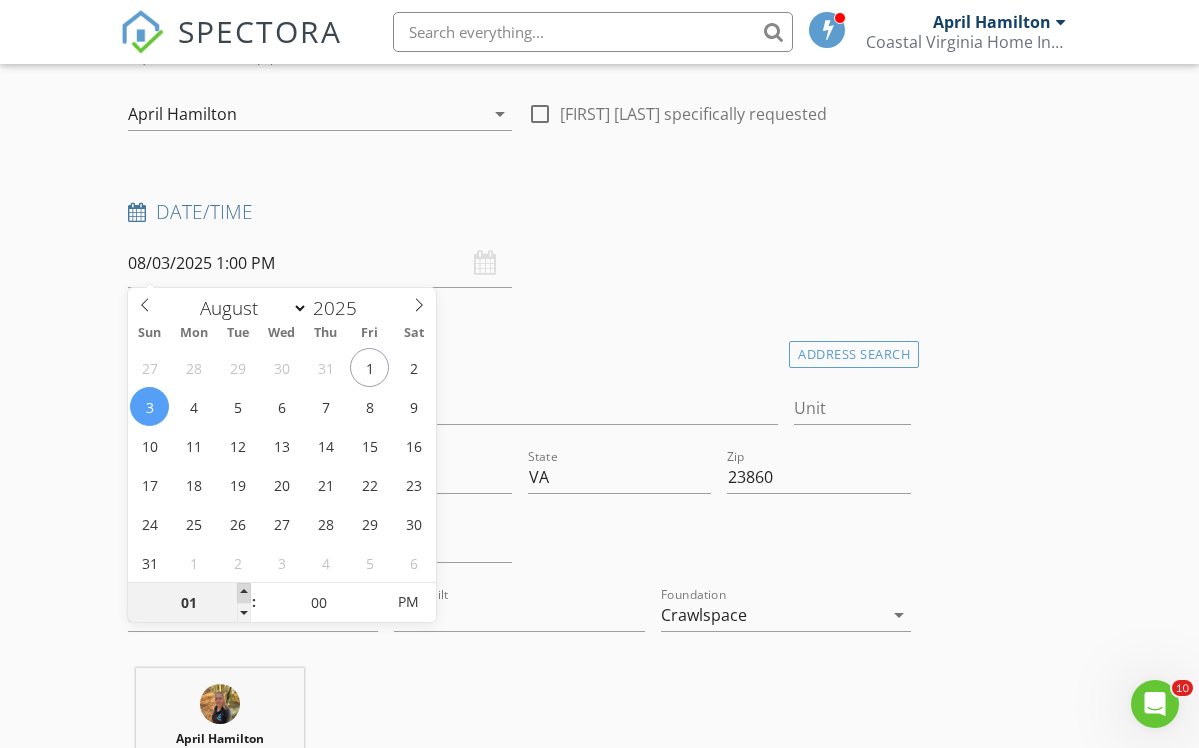 click at bounding box center [244, 593] 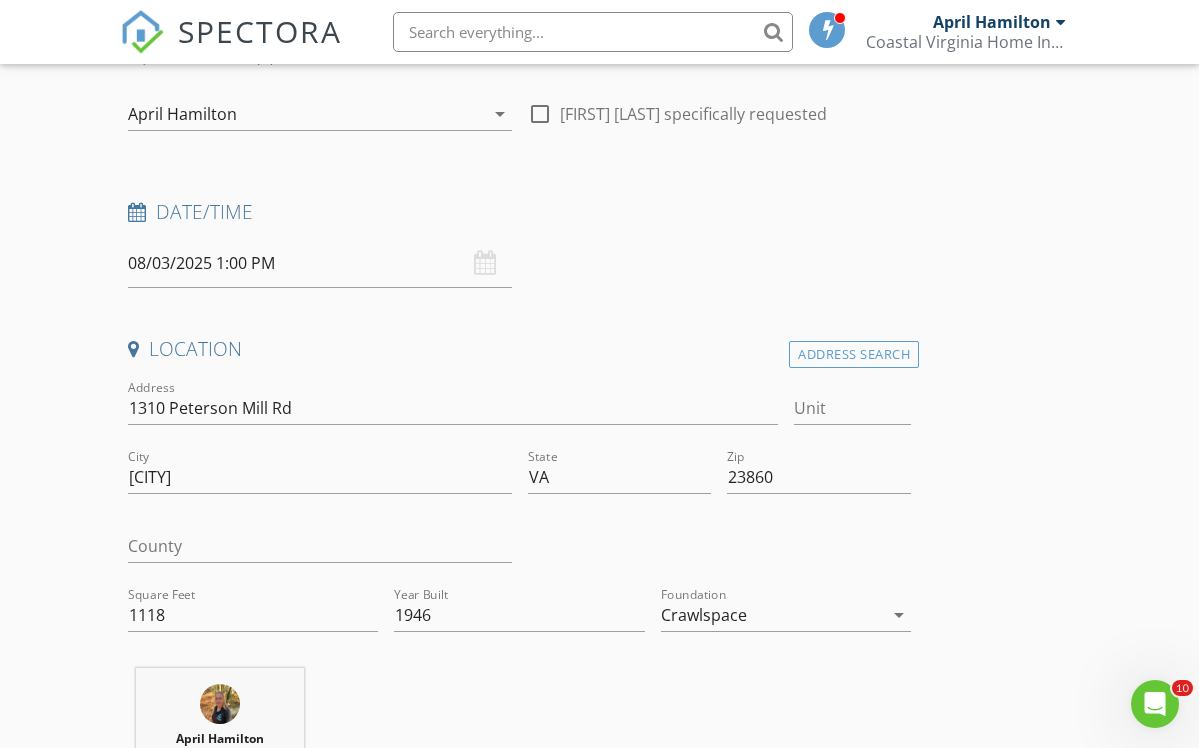 click on "INSPECTOR(S)
check_box_outline_blank   David Henson     check_box   April Hamilton   PRIMARY   check_box_outline_blank   Mike Diaz     check_box_outline_blank   A Morgan     April Hamilton arrow_drop_down   check_box_outline_blank April Hamilton specifically requested
Date/Time
08/03/2025 1:00 PM
Location
Address Search       Address 1310 Peterson Mill Rd   Unit   City Hopewell   State VA   Zip 23860   County     Square Feet 1118   Year Built 1946   Foundation Crawlspace arrow_drop_down     April Hamilton     64.2 miles     (an hour)
client
check_box Enable Client CC email for this inspection   Client Search     check_box_outline_blank Client is a Company/Organization     First Name Beth Ann   Last Name Luther   Email ba_luther@yahoo.com   CC Email nd1776@yahoo.com   Phone 804-267-0468           Notes   Private Notes          check_box_outline_blank" at bounding box center [519, 1850] 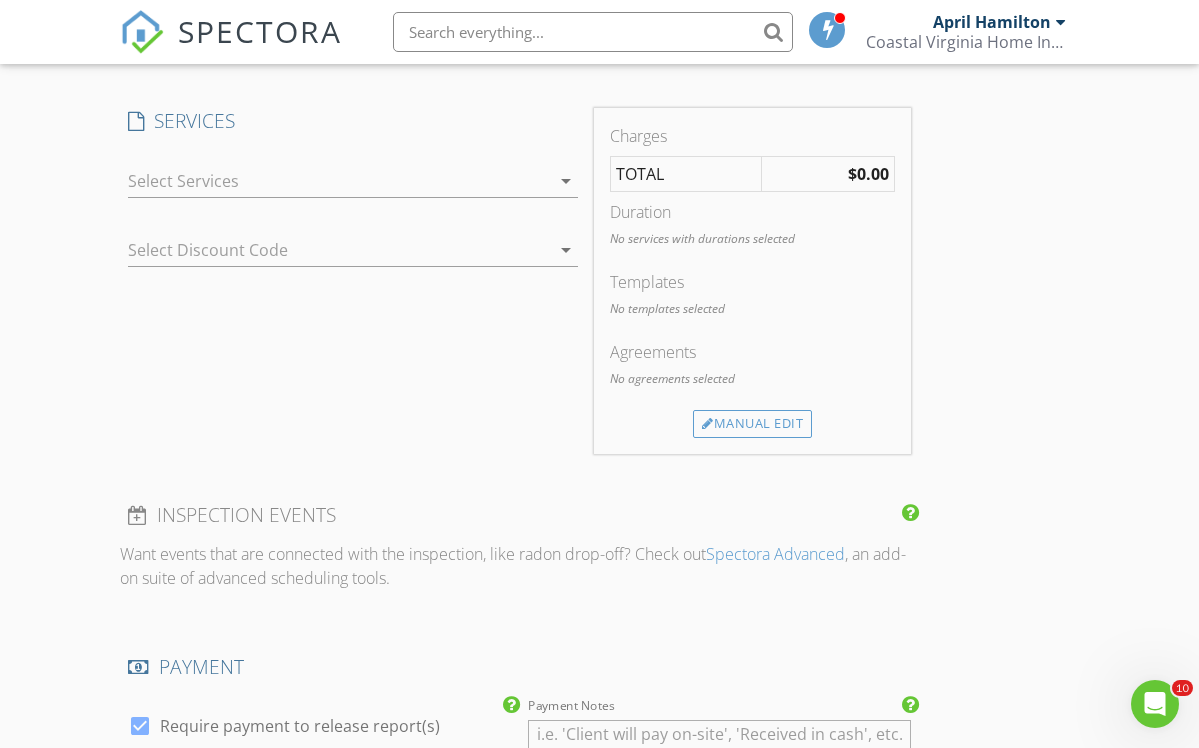 scroll, scrollTop: 1858, scrollLeft: 0, axis: vertical 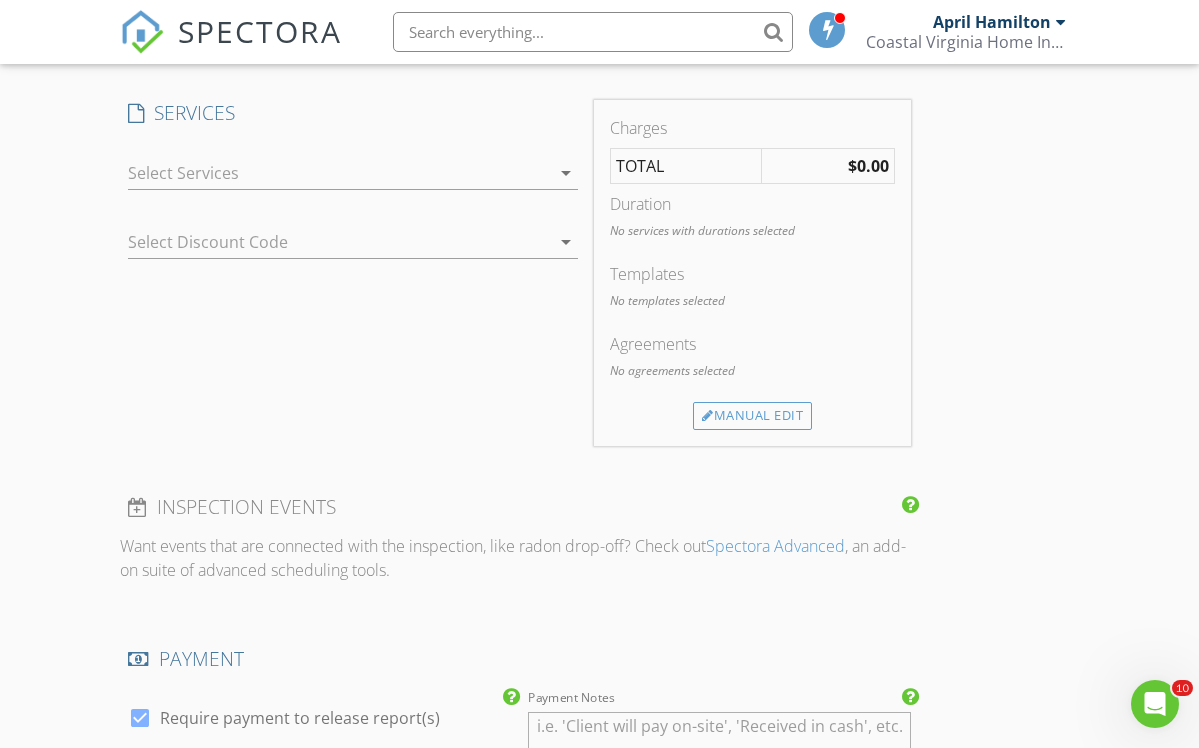 click on "arrow_drop_down" at bounding box center (566, 173) 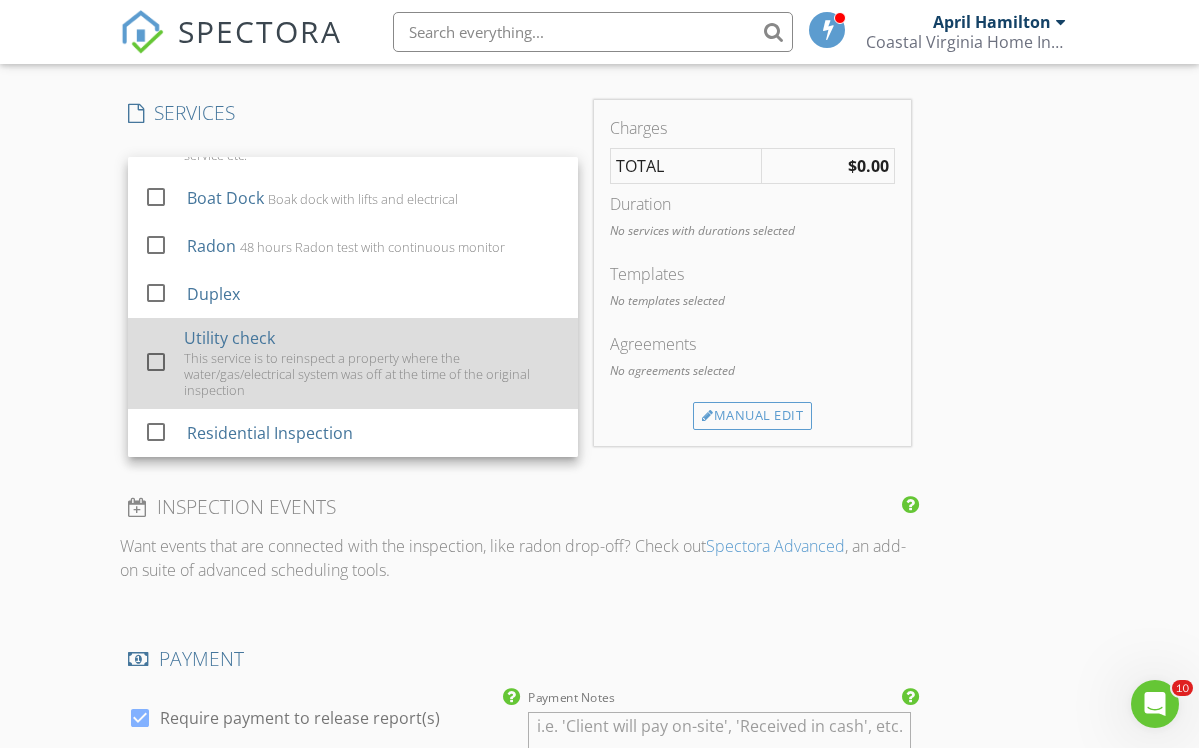 scroll, scrollTop: 507, scrollLeft: 0, axis: vertical 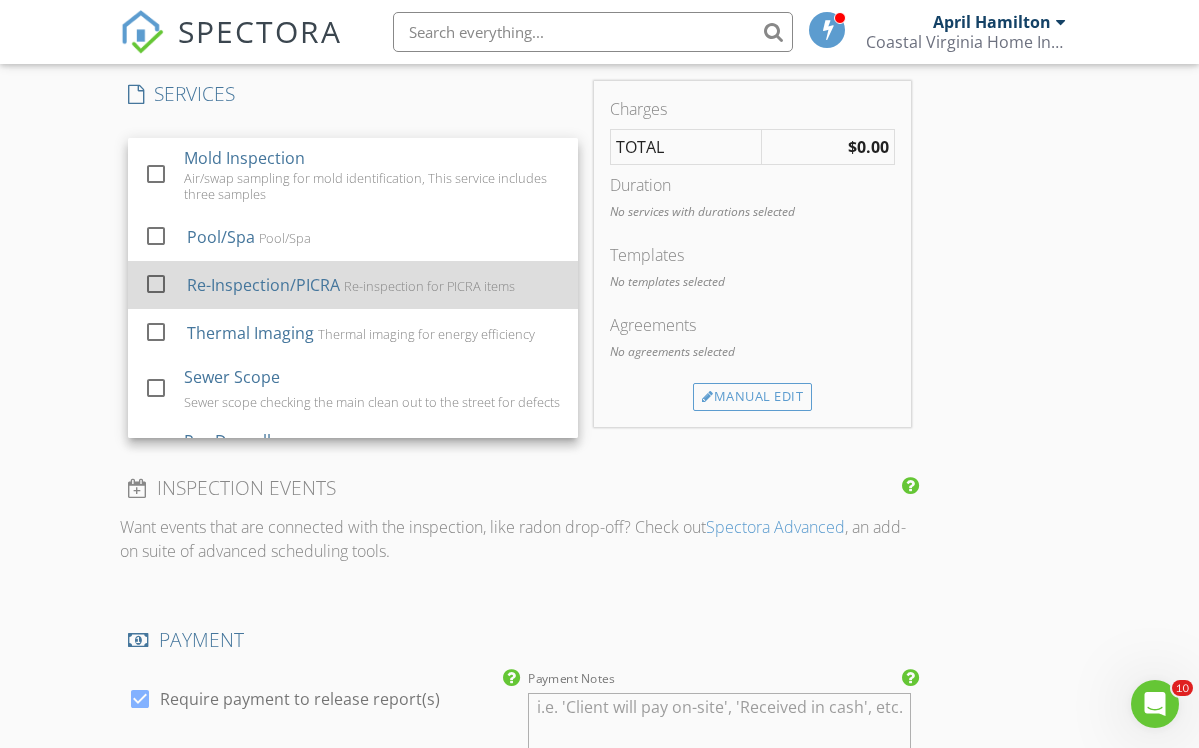 click at bounding box center (156, 283) 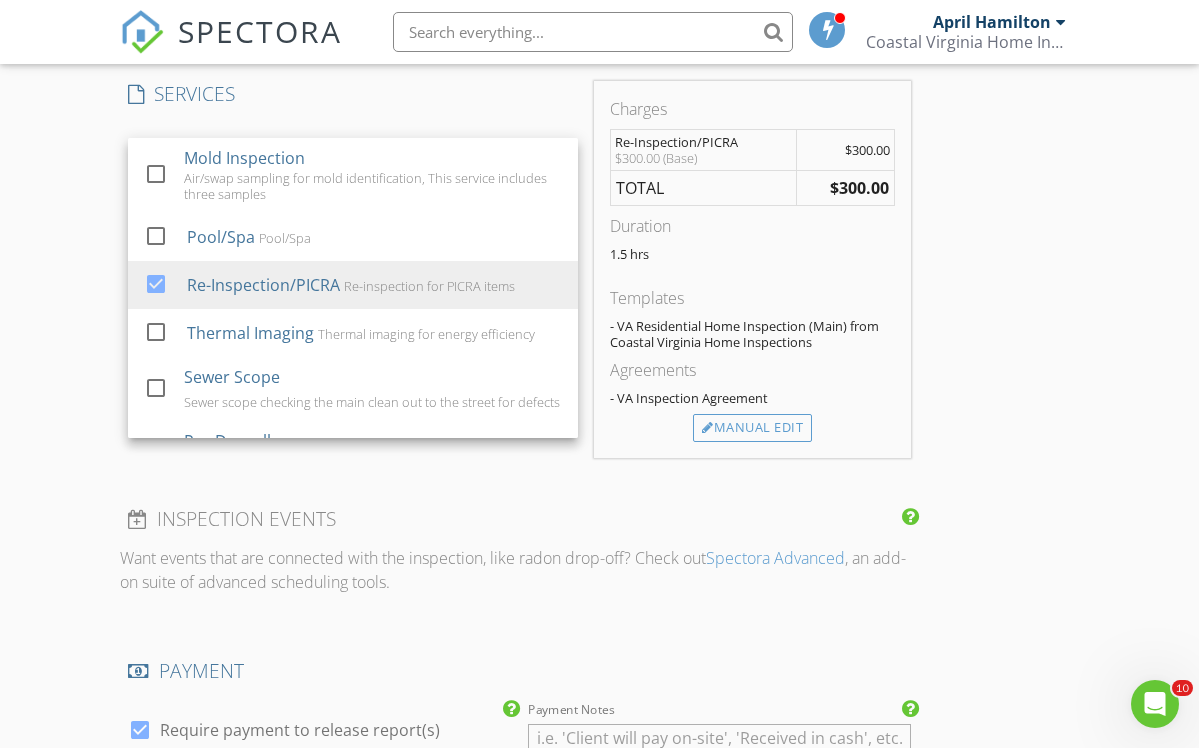 click on "INSPECTOR(S)
check_box_outline_blank   David Henson     check_box   April Hamilton   PRIMARY   check_box_outline_blank   Mike Diaz     check_box_outline_blank   A Morgan     April Hamilton arrow_drop_down   check_box_outline_blank April Hamilton specifically requested
Date/Time
08/03/2025 1:00 PM
Location
Address Search       Address 1310 Peterson Mill Rd   Unit   City Hopewell   State VA   Zip 23860   County     Square Feet 1118   Year Built 1946   Foundation Crawlspace arrow_drop_down     April Hamilton     64.2 miles     (an hour)
client
check_box Enable Client CC email for this inspection   Client Search     check_box_outline_blank Client is a Company/Organization     First Name Beth Ann   Last Name Luther   Email ba_luther@yahoo.com   CC Email nd1776@yahoo.com   Phone 804-267-0468           Notes   Private Notes          check_box_outline_blank" at bounding box center [519, 431] 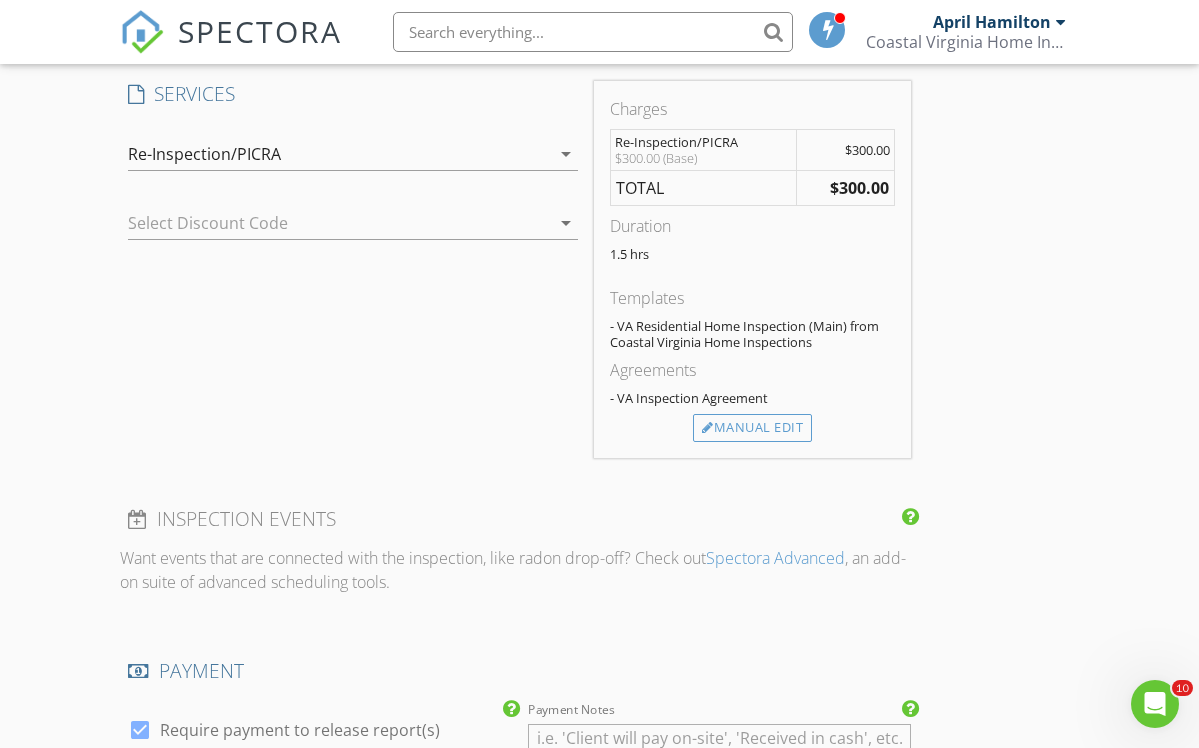 click on "arrow_drop_down" at bounding box center [566, 223] 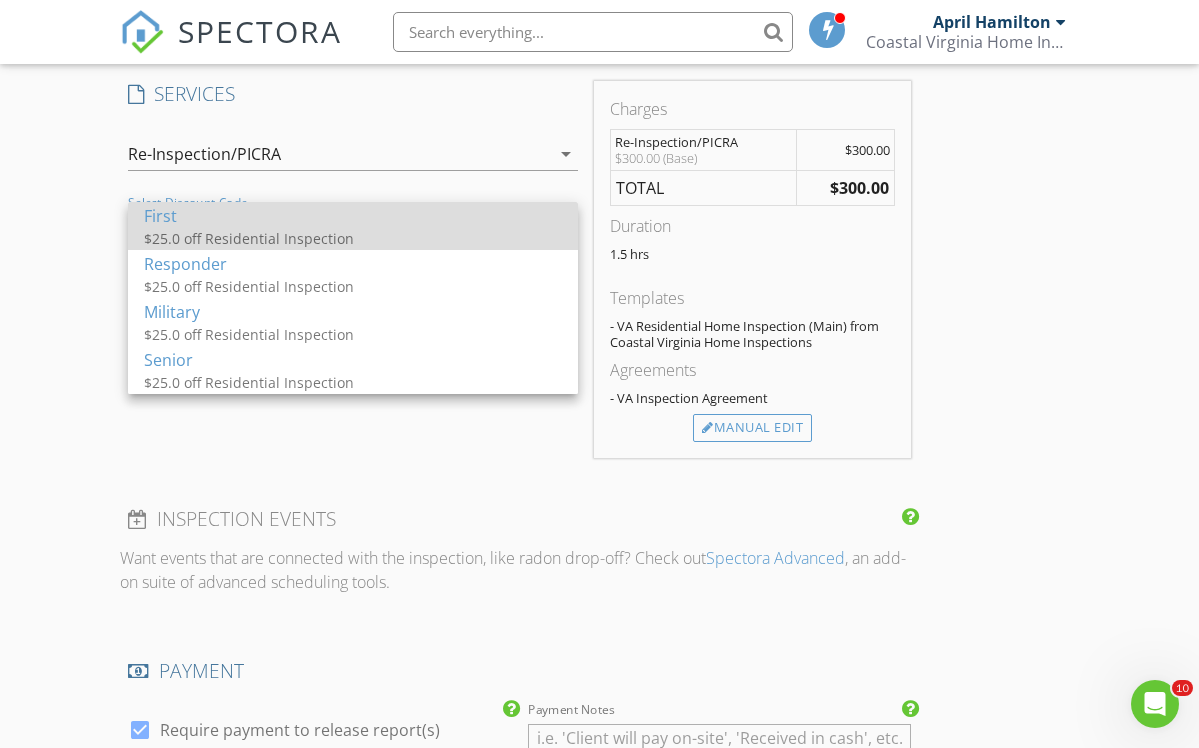click on "$25.0 off Residential Inspection" at bounding box center (344, 238) 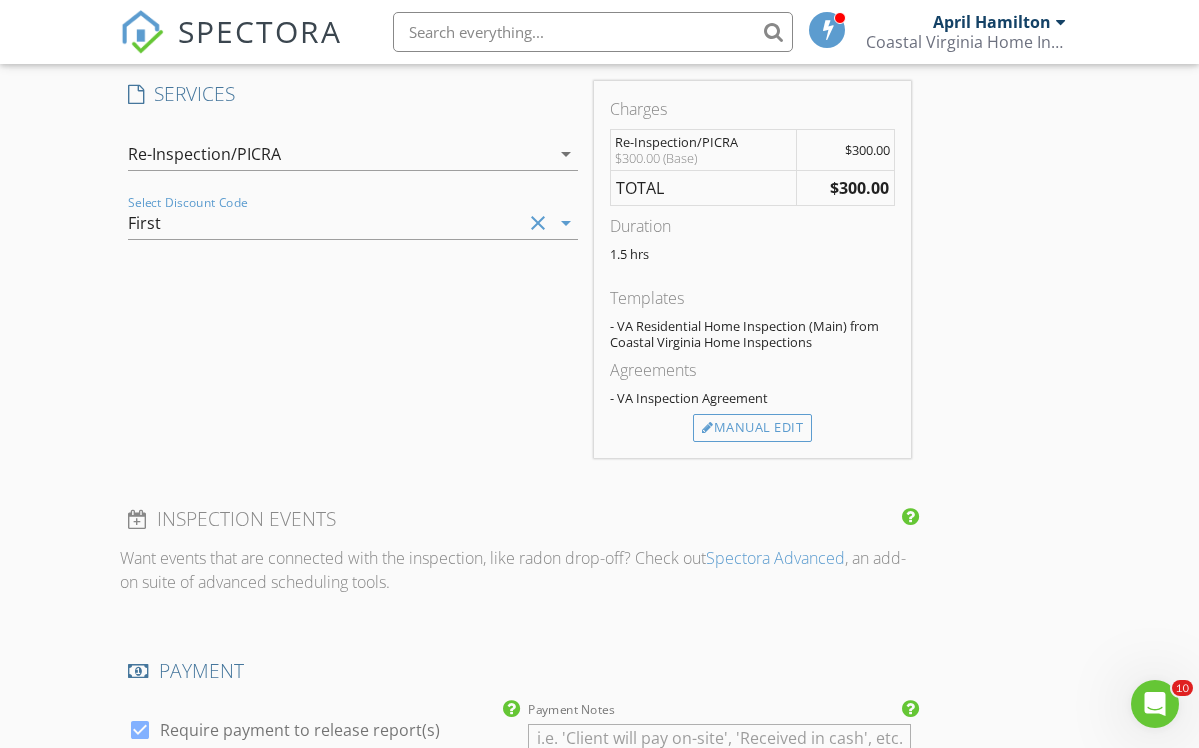 click on "SERVICES
check_box_outline_blank   Mold Inspection   Air/swap sampling for mold identification, This service includes three samples check_box_outline_blank   Pool/Spa   Pool/Spa check_box   Re-Inspection/PICRA   Re-inspection for PICRA items check_box_outline_blank   Thermal Imaging    Thermal imaging for energy efficiency check_box_outline_blank   Sewer Scope   Sewer scope checking the main clean out to the street for defects check_box_outline_blank   Pre-Drywall   A Pre-Drywall inspection checks for structural integrity as well as adherence to current building standards check_box_outline_blank   Energy Efficiency    Energy Efficiency inspections include inspecting the homes building envelope and insulation for areas lacking/needing weather stripping/insulation check_box_outline_blank   Pool House   Any detached building that has a bathroom, kitchen, electrical service etc. check_box_outline_blank   Boat Dock   Boak dock with lifts and electrical check_box_outline_blank" at bounding box center (353, 269) 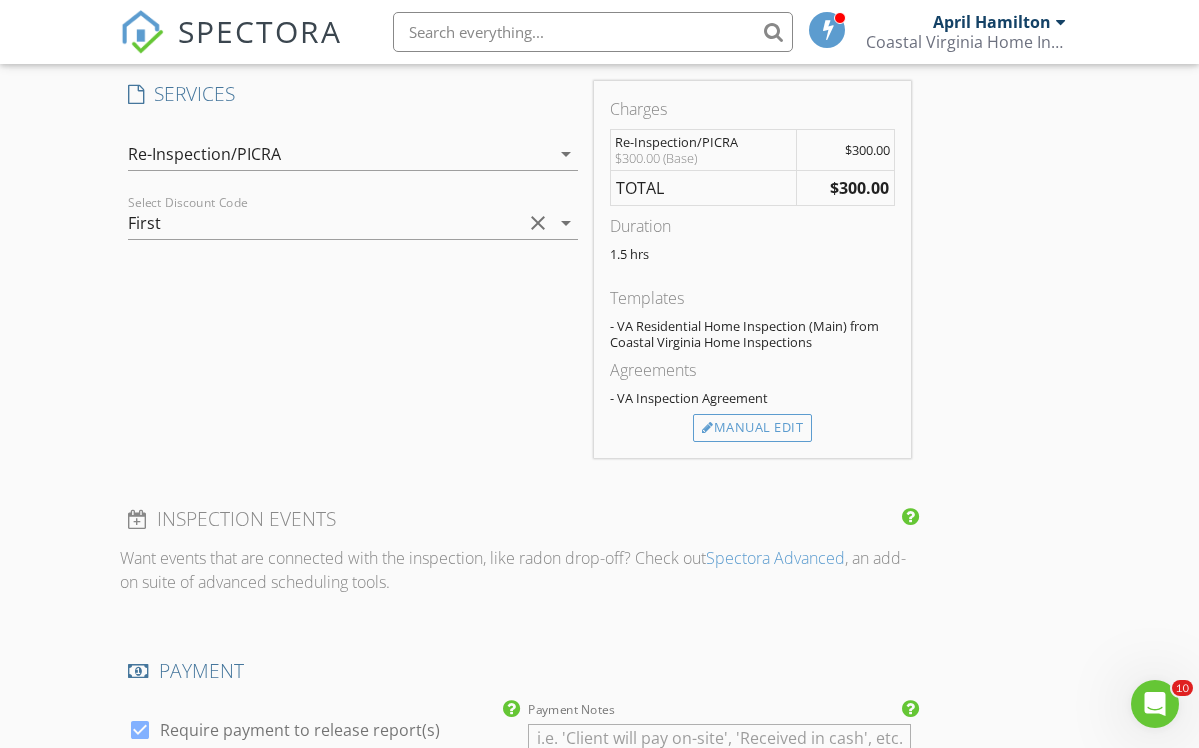 click on "SERVICES
check_box_outline_blank   Mold Inspection   Air/swap sampling for mold identification, This service includes three samples check_box_outline_blank   Pool/Spa   Pool/Spa check_box   Re-Inspection/PICRA   Re-inspection for PICRA items check_box_outline_blank   Thermal Imaging    Thermal imaging for energy efficiency check_box_outline_blank   Sewer Scope   Sewer scope checking the main clean out to the street for defects check_box_outline_blank   Pre-Drywall   A Pre-Drywall inspection checks for structural integrity as well as adherence to current building standards check_box_outline_blank   Energy Efficiency    Energy Efficiency inspections include inspecting the homes building envelope and insulation for areas lacking/needing weather stripping/insulation check_box_outline_blank   Pool House   Any detached building that has a bathroom, kitchen, electrical service etc. check_box_outline_blank   Boat Dock   Boak dock with lifts and electrical check_box_outline_blank" at bounding box center [353, 269] 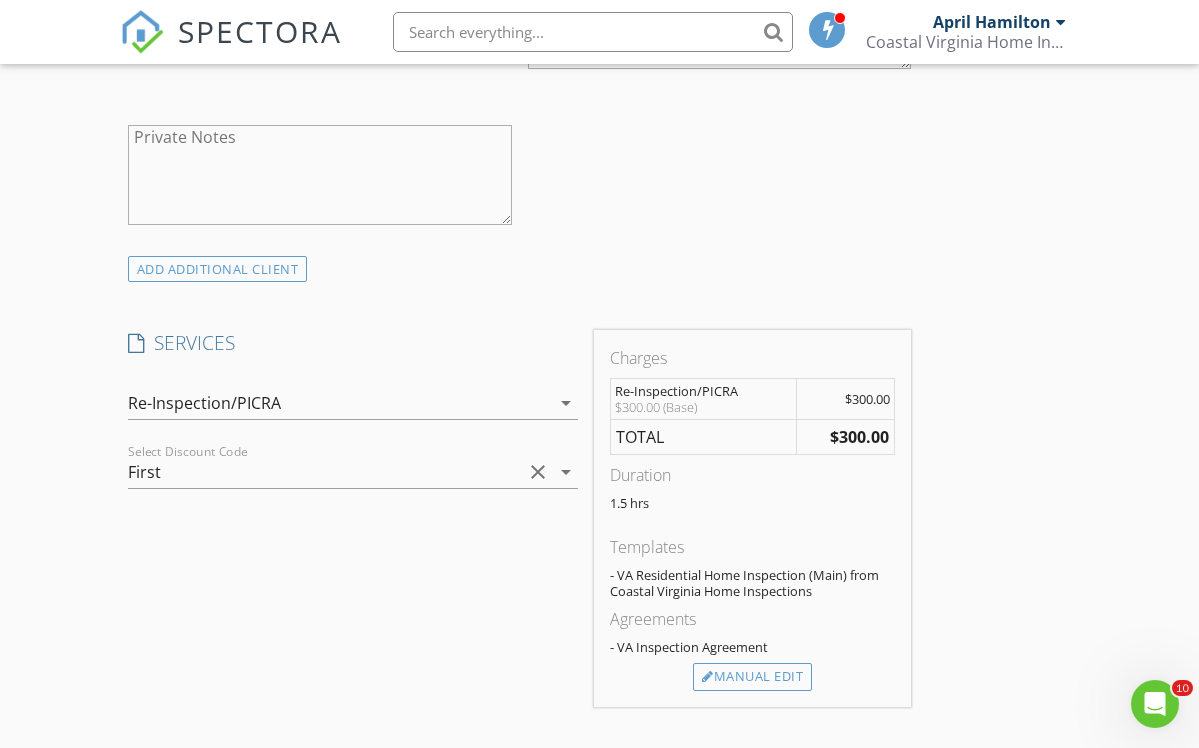 scroll, scrollTop: 1627, scrollLeft: 0, axis: vertical 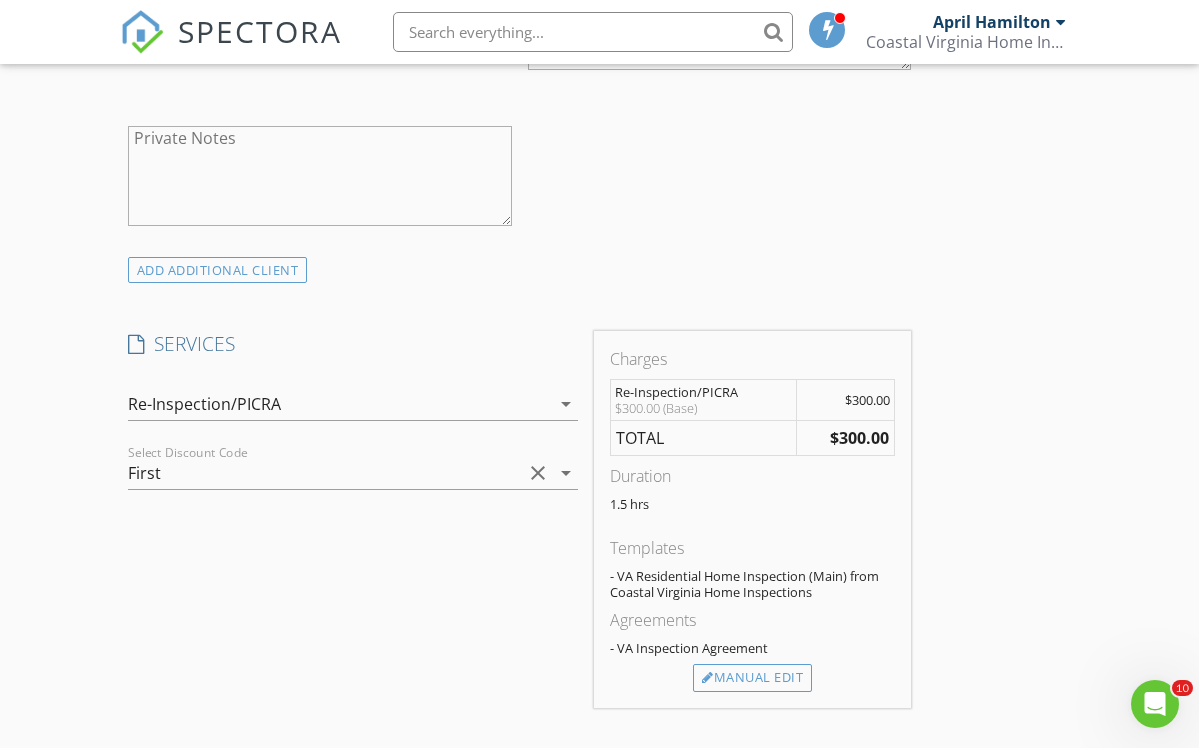 click on "$300.00" at bounding box center (859, 438) 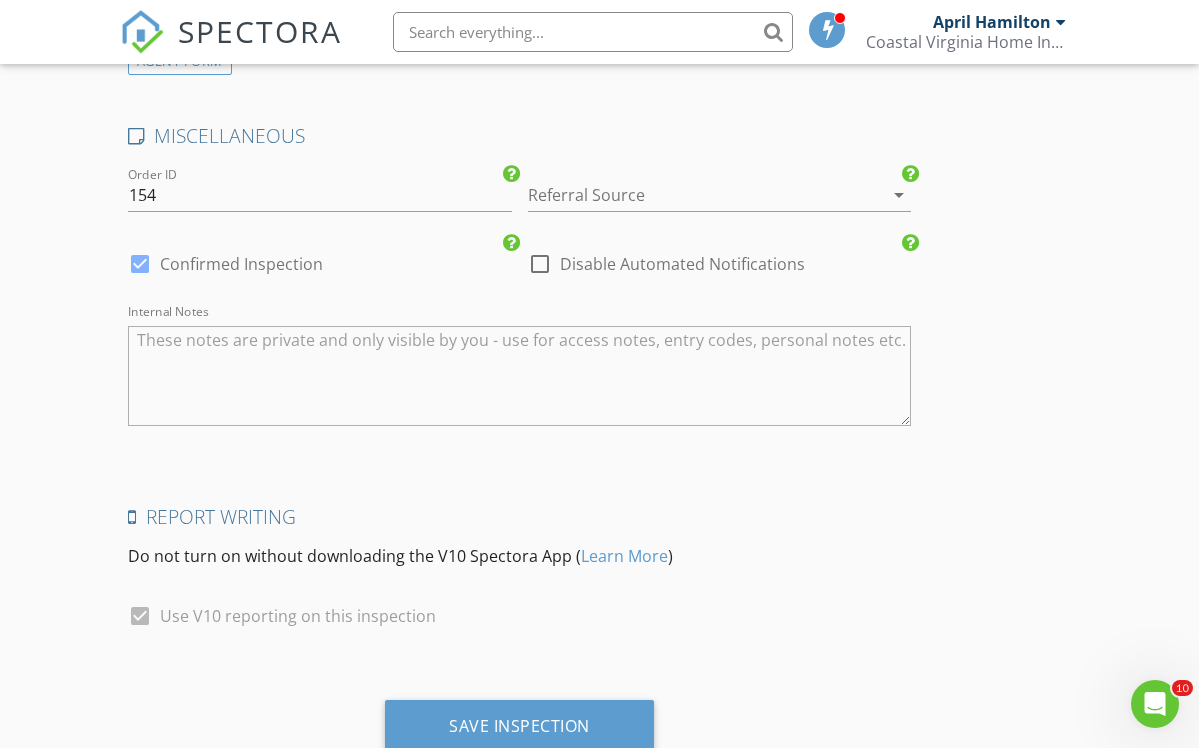 scroll, scrollTop: 3541, scrollLeft: 0, axis: vertical 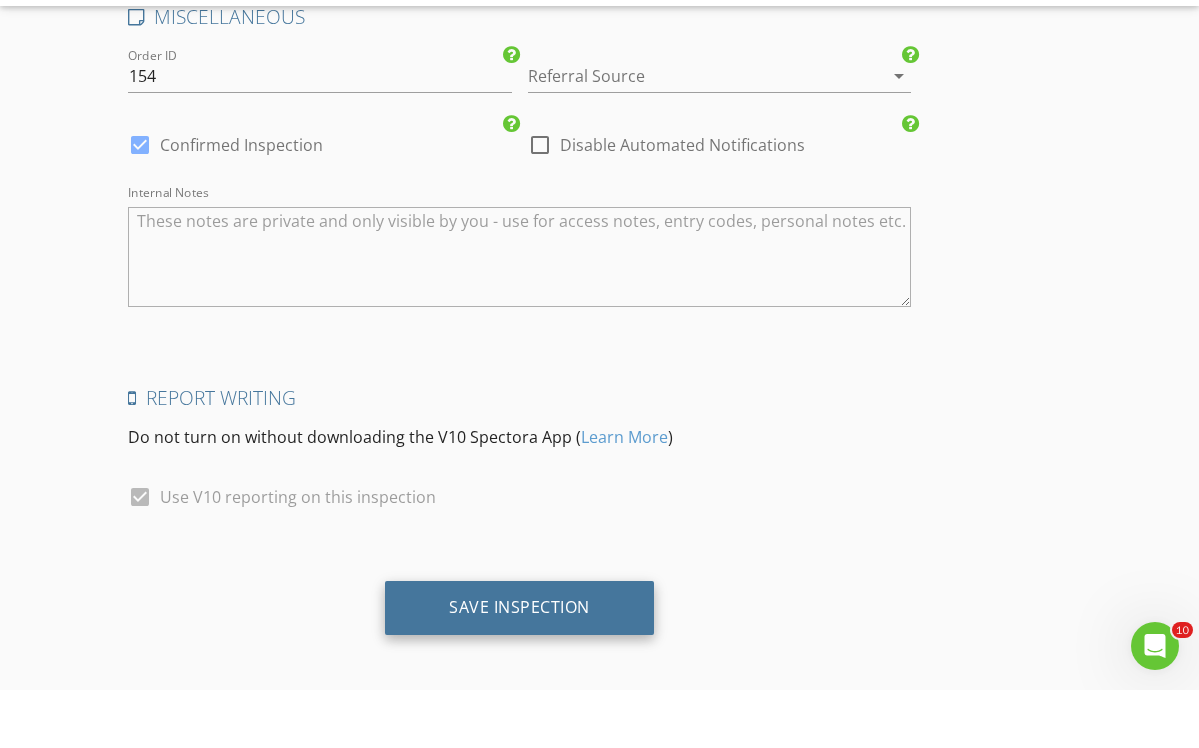 click on "Save Inspection" at bounding box center (519, 666) 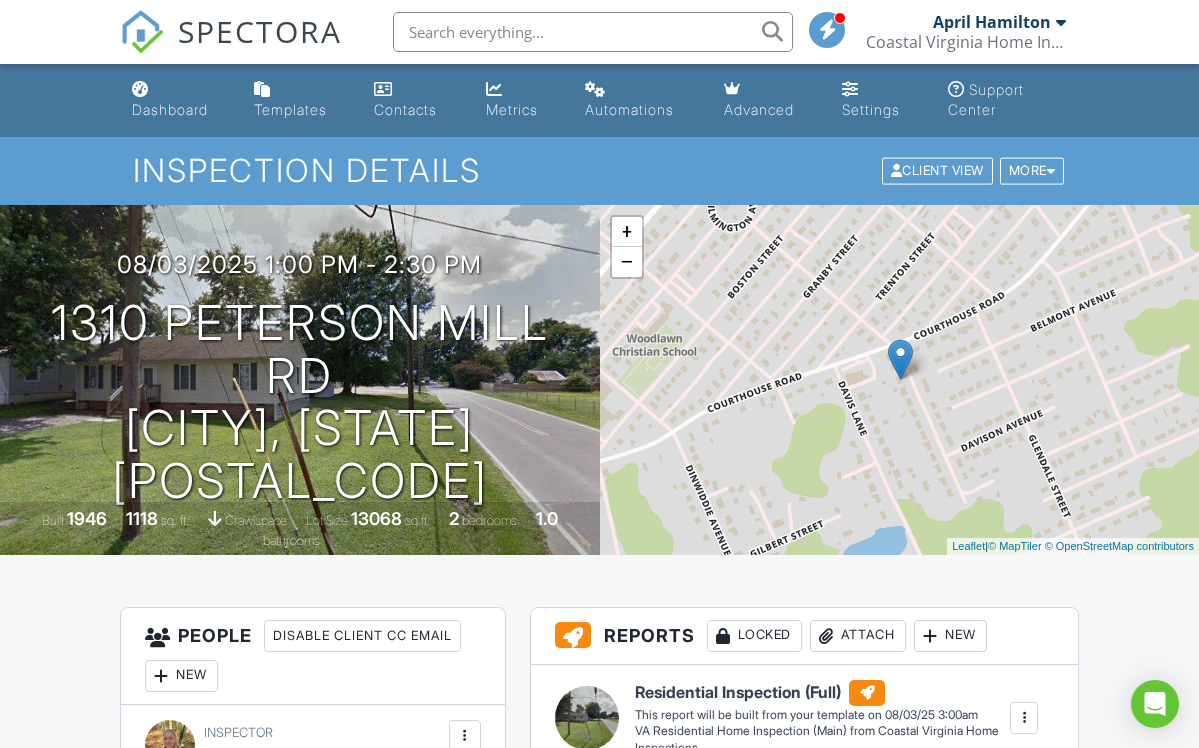 scroll, scrollTop: 0, scrollLeft: 0, axis: both 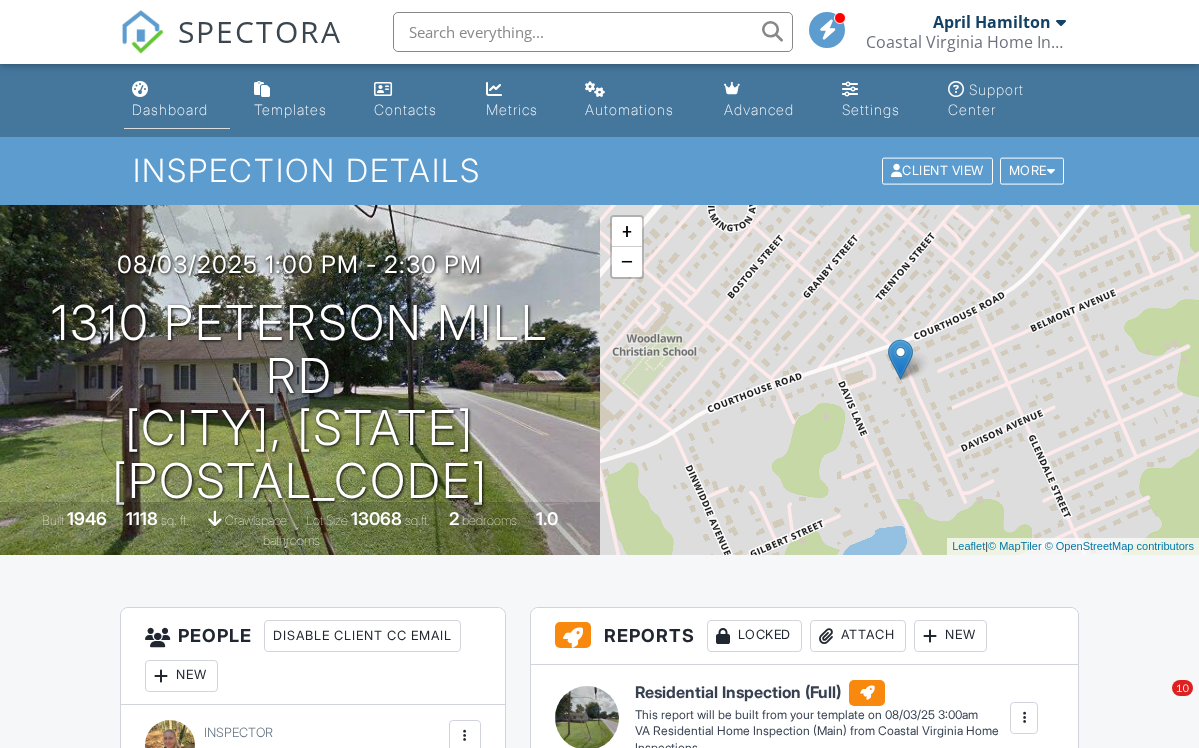 click on "Dashboard" at bounding box center (170, 109) 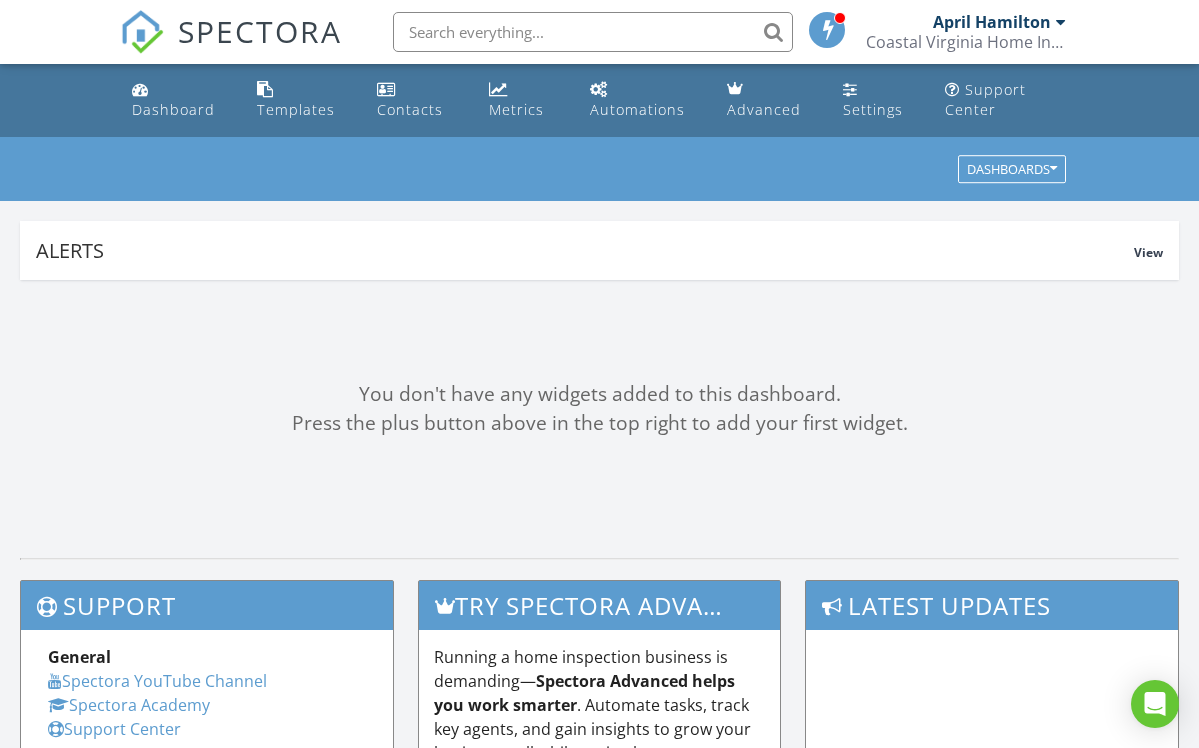 scroll, scrollTop: 0, scrollLeft: 0, axis: both 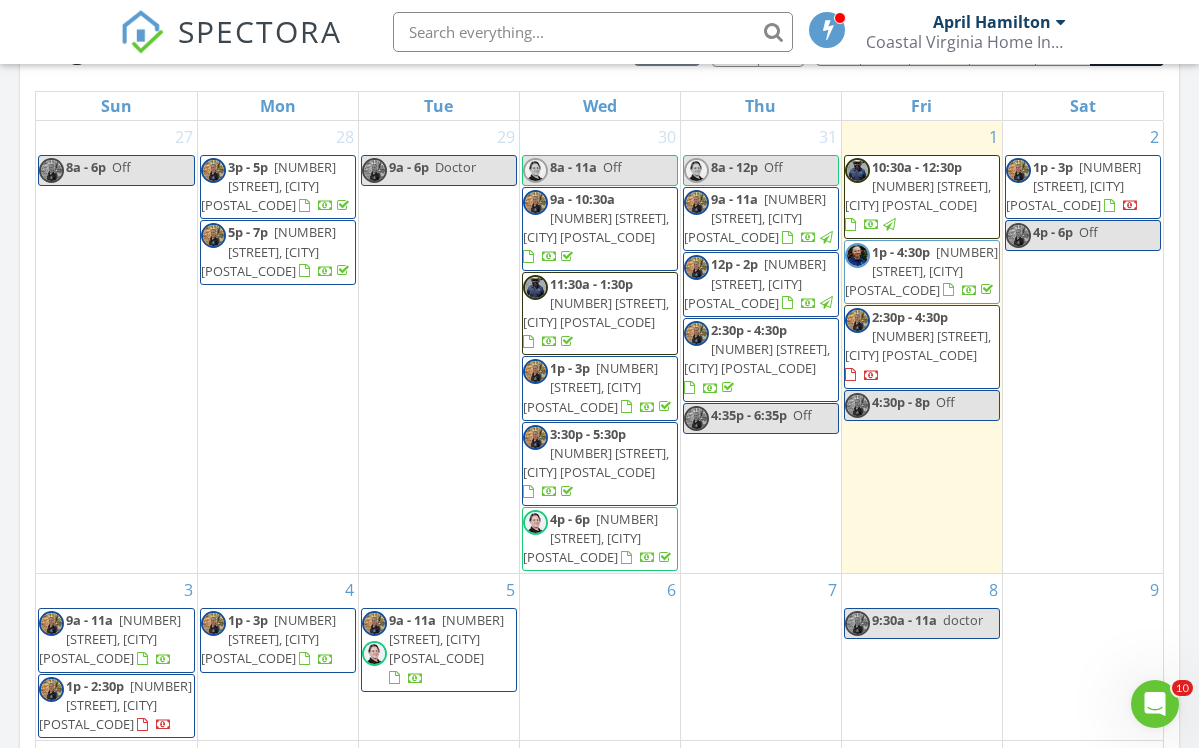 click on "[NUMBER] [STREET], [CITY] [POSTAL_CODE]" at bounding box center (918, 345) 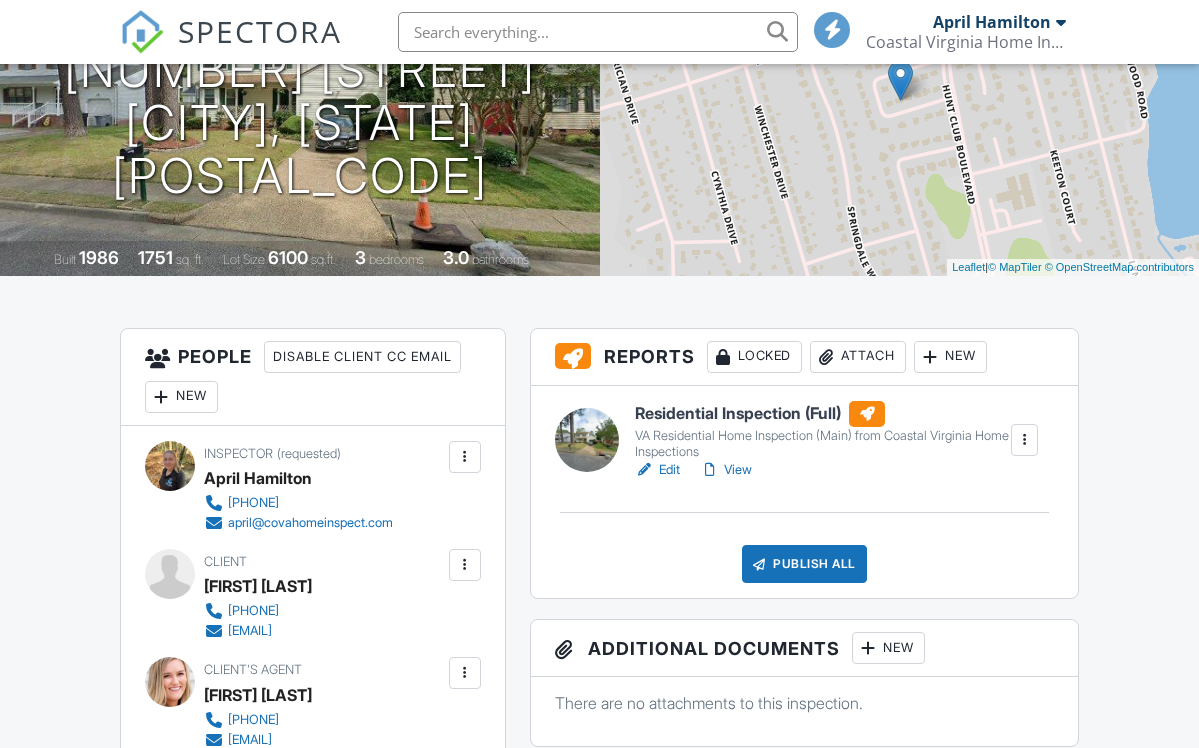 scroll, scrollTop: 761, scrollLeft: 0, axis: vertical 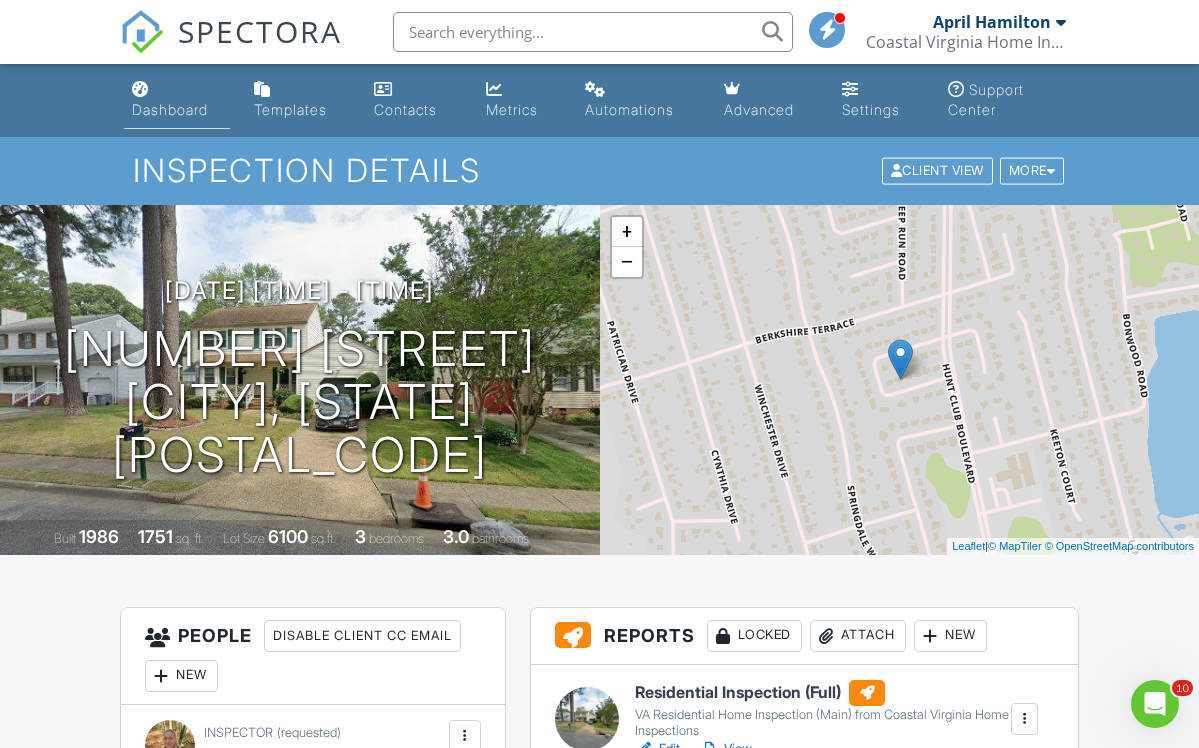 click on "Dashboard" at bounding box center (177, 100) 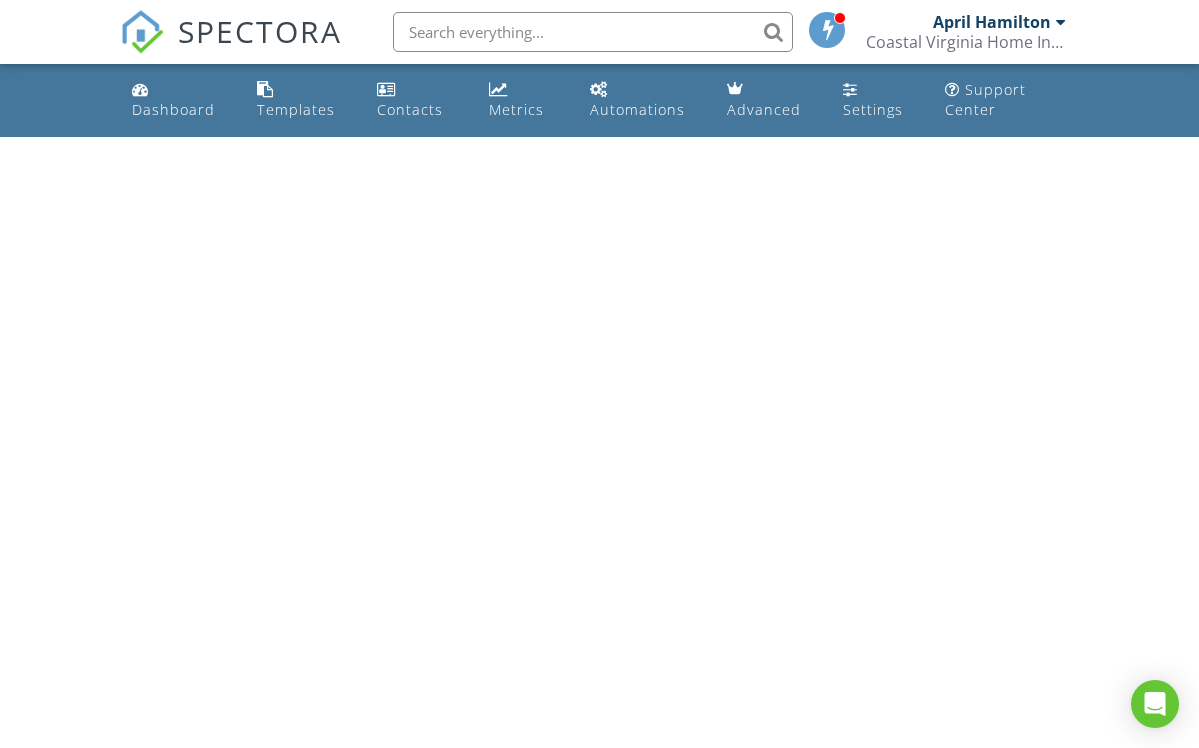 scroll, scrollTop: 0, scrollLeft: 0, axis: both 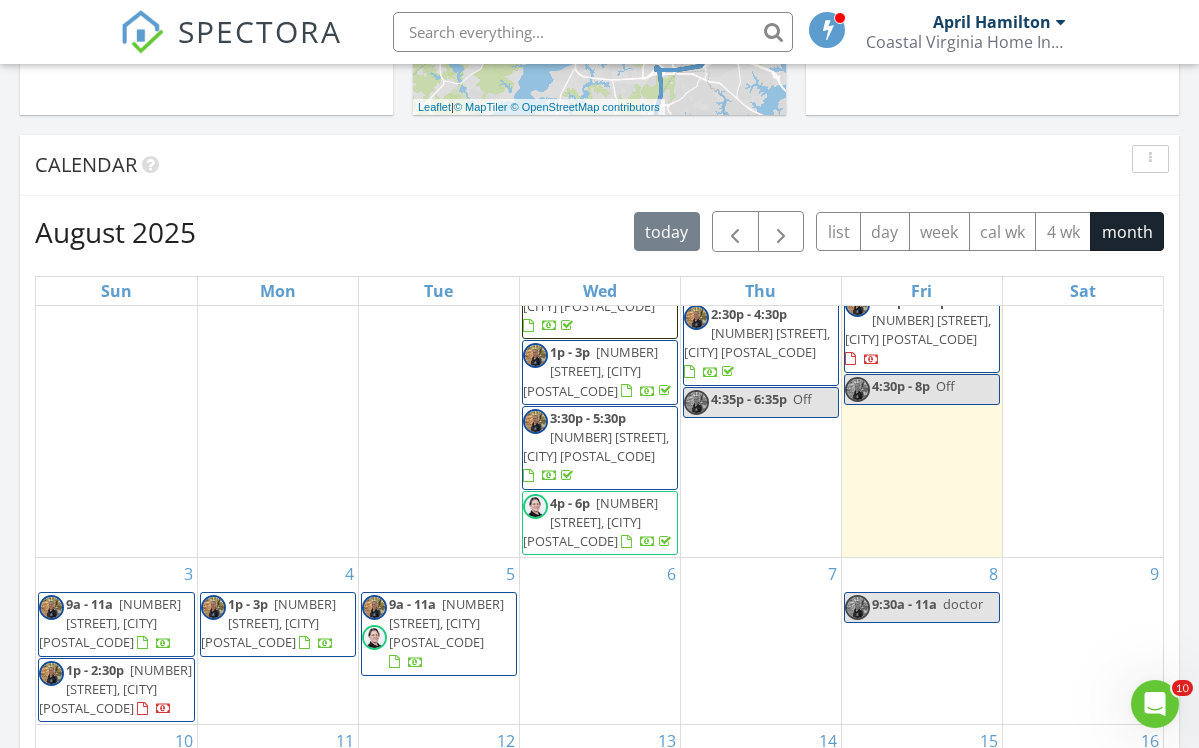 click on "[NUMBER] [STREET], [CITY] [POSTAL_CODE]" at bounding box center [439, 641] 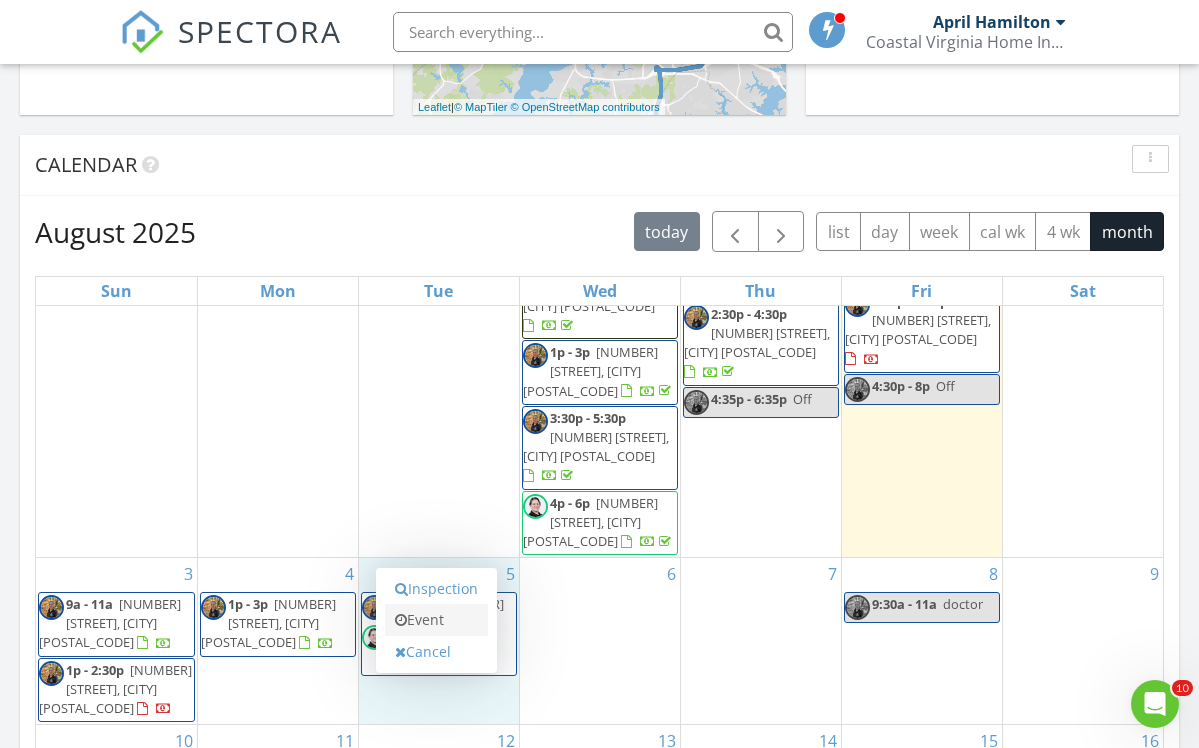 click on "Event" at bounding box center [436, 620] 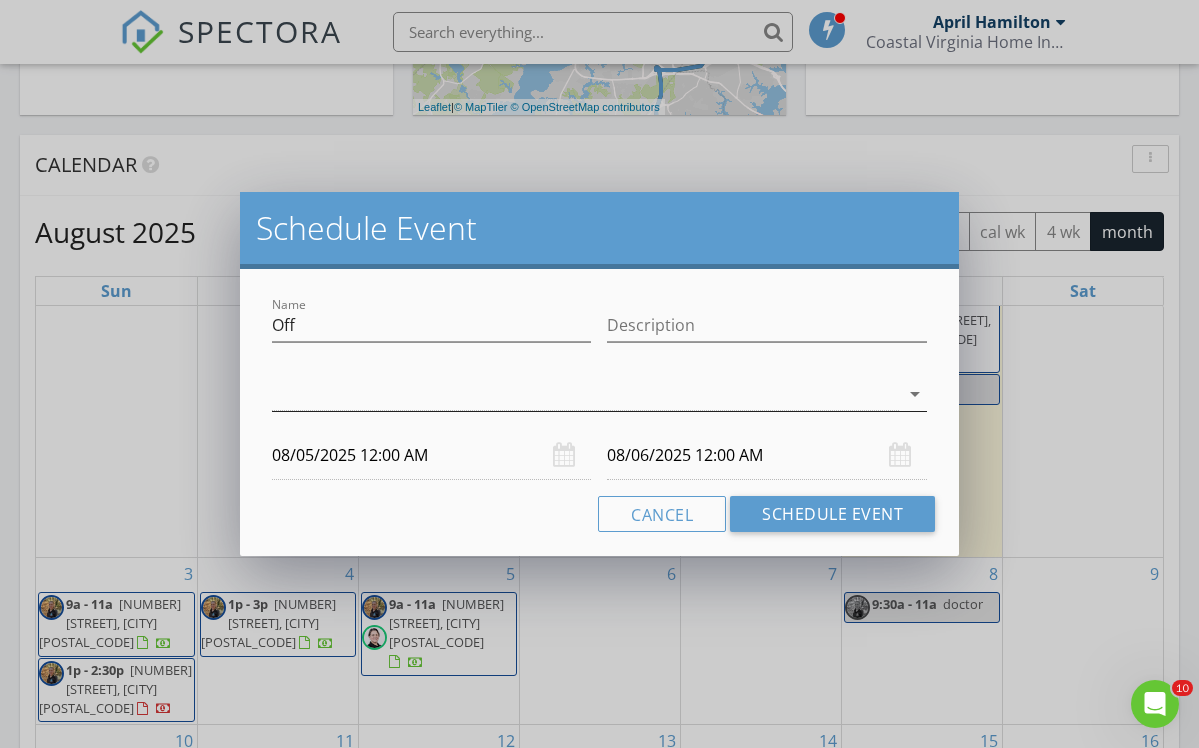 click on "arrow_drop_down" at bounding box center (915, 394) 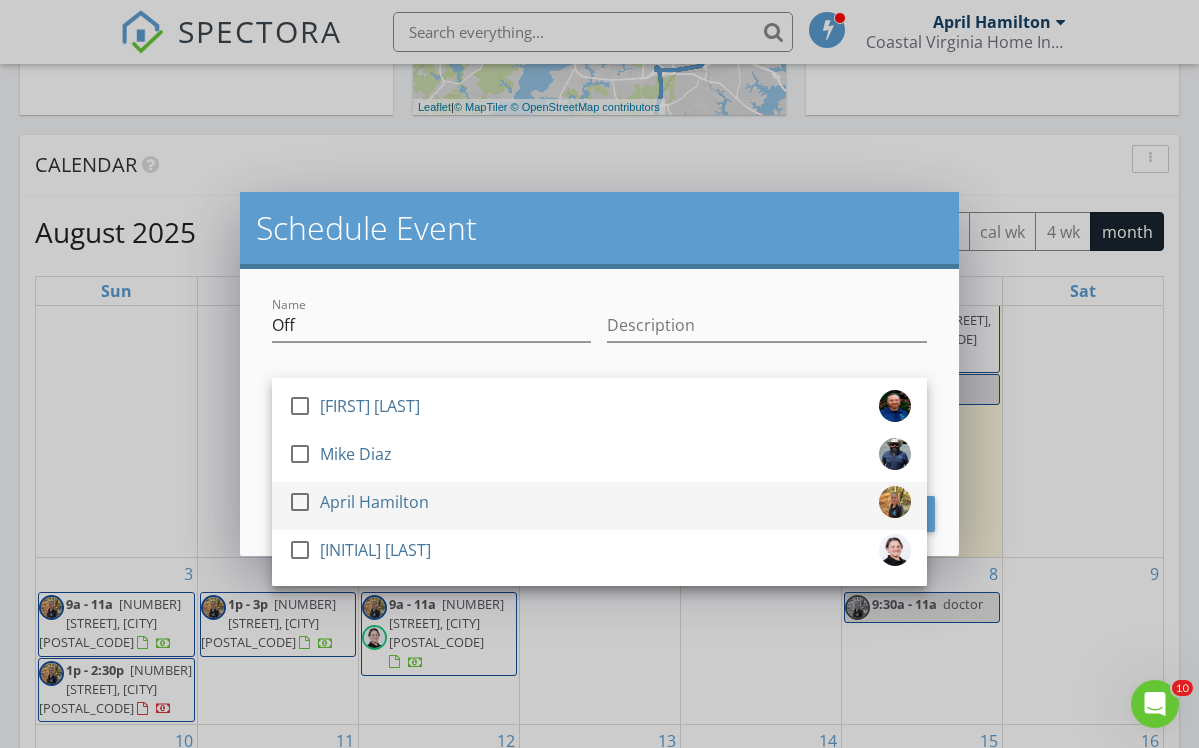 click on "April Hamilton" at bounding box center (374, 502) 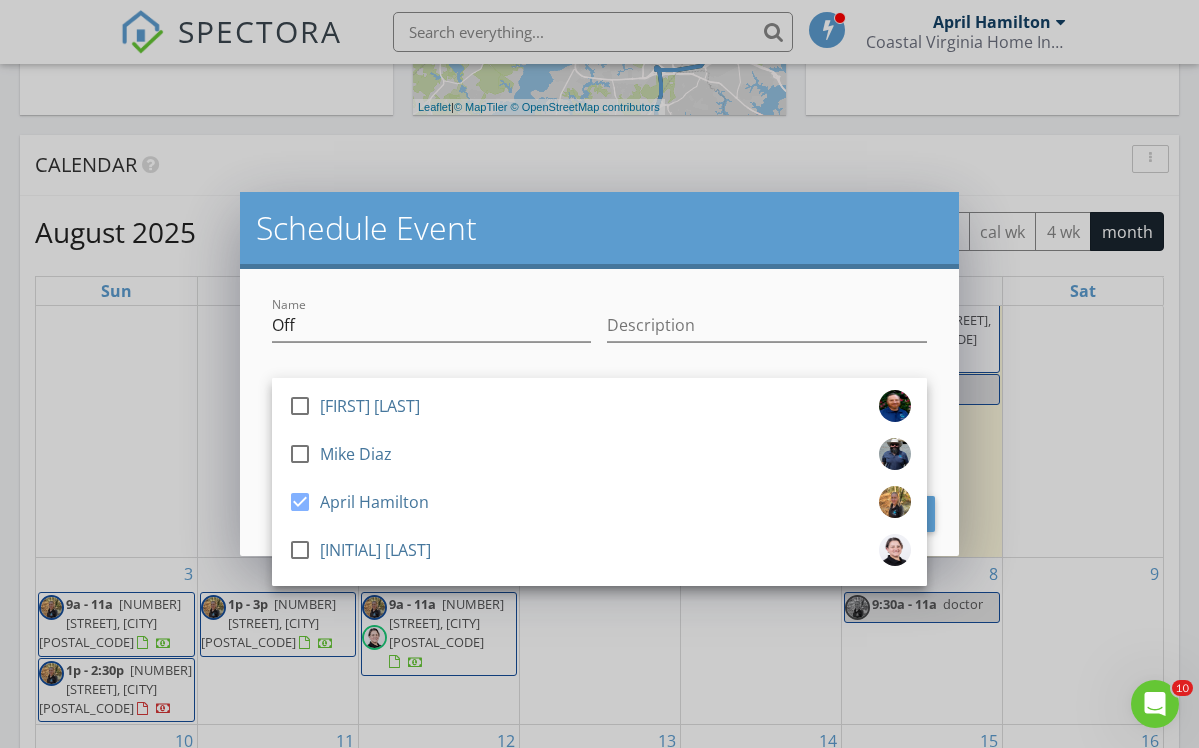 click at bounding box center (432, 356) 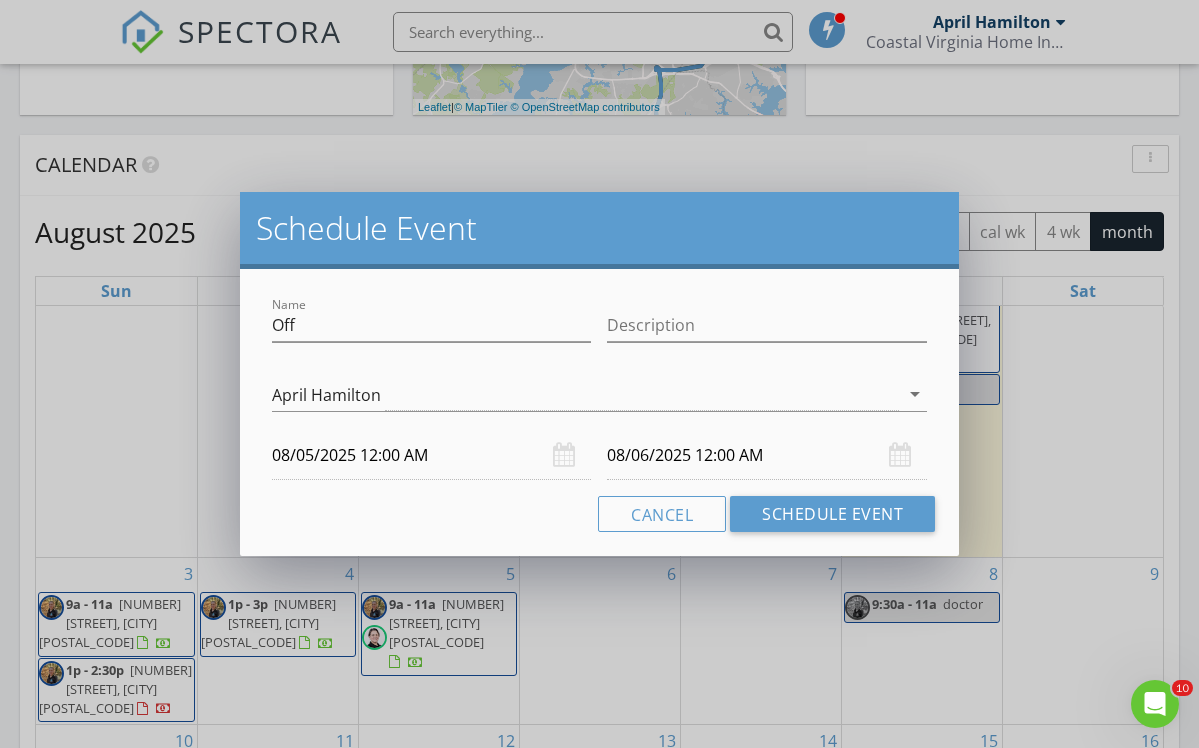 click on "08/06/2025 12:00 AM" at bounding box center (767, 455) 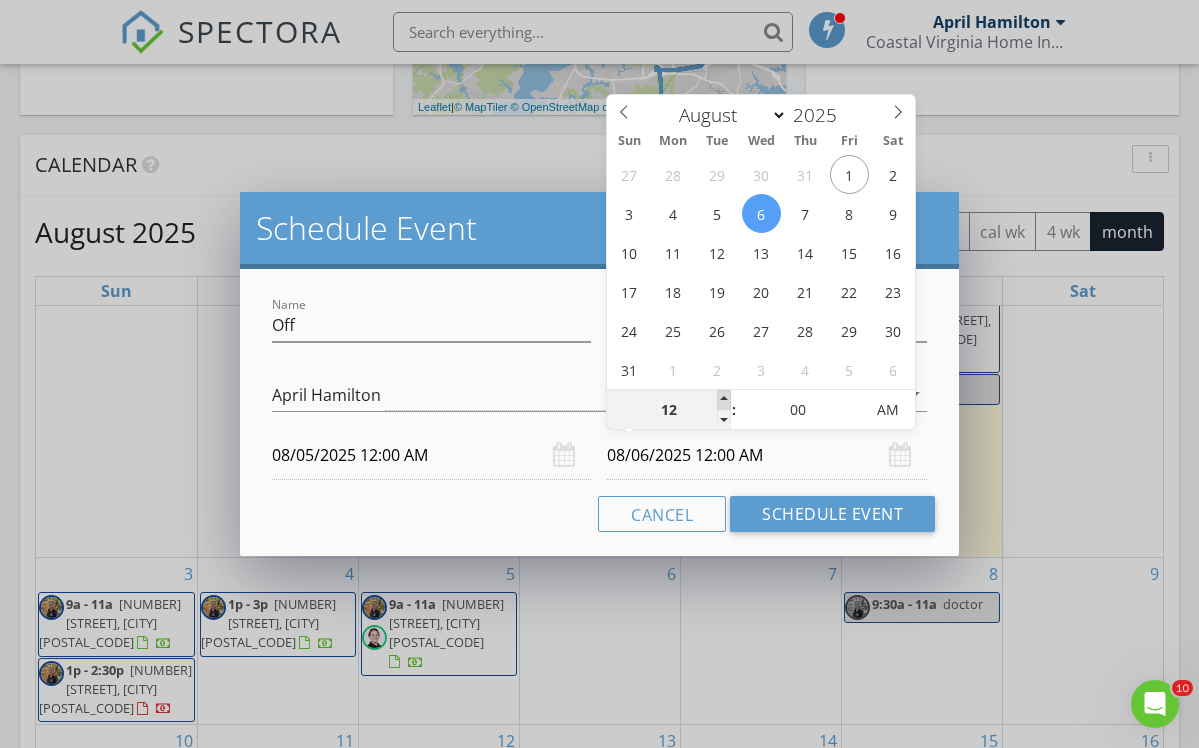type on "01" 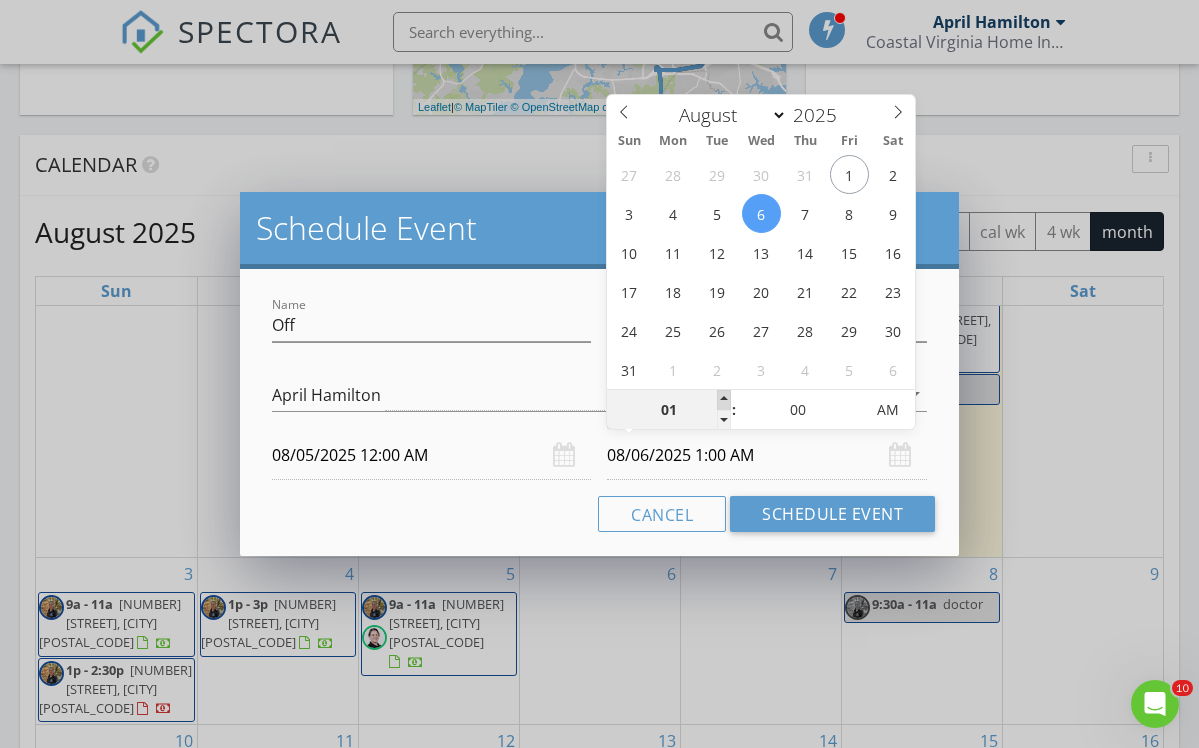 click at bounding box center [724, 400] 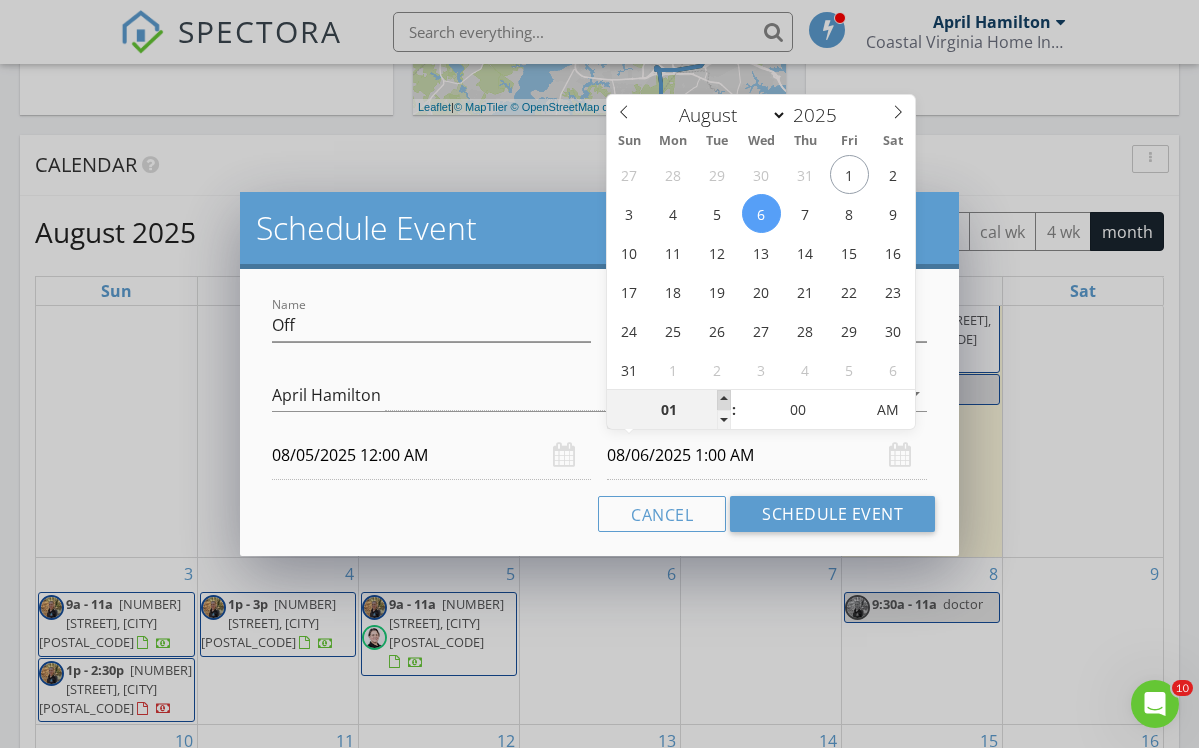 type on "02" 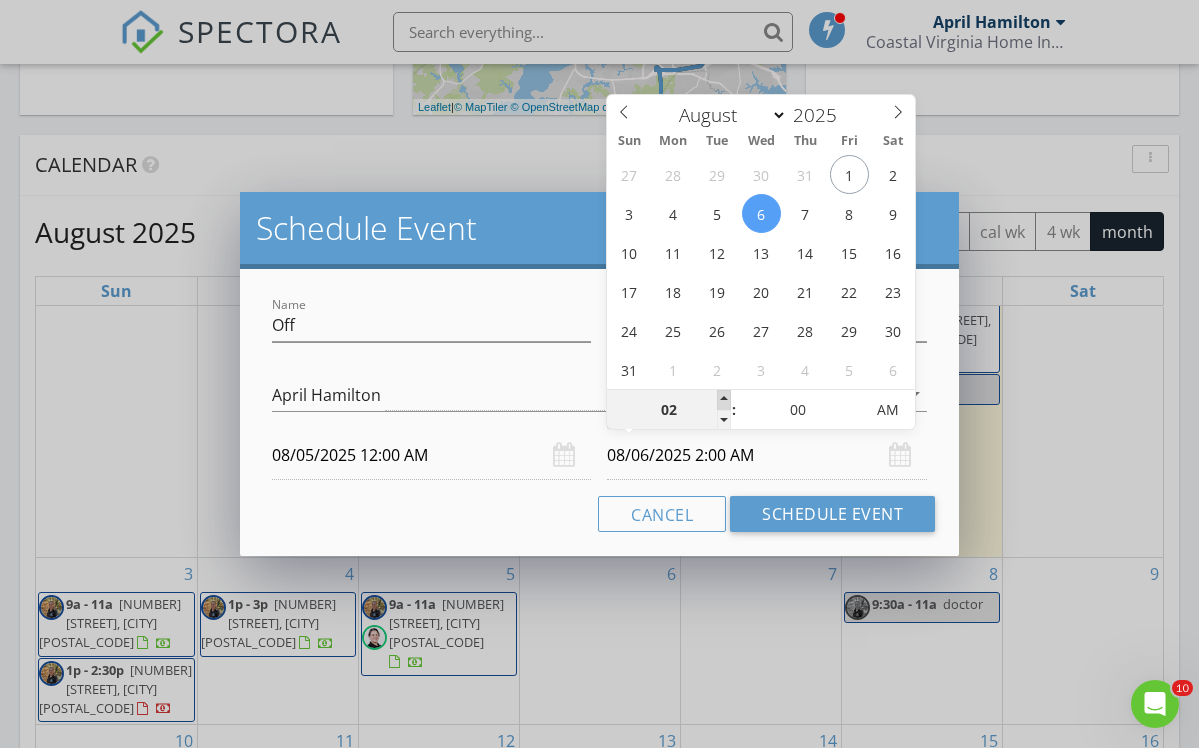 click at bounding box center [724, 400] 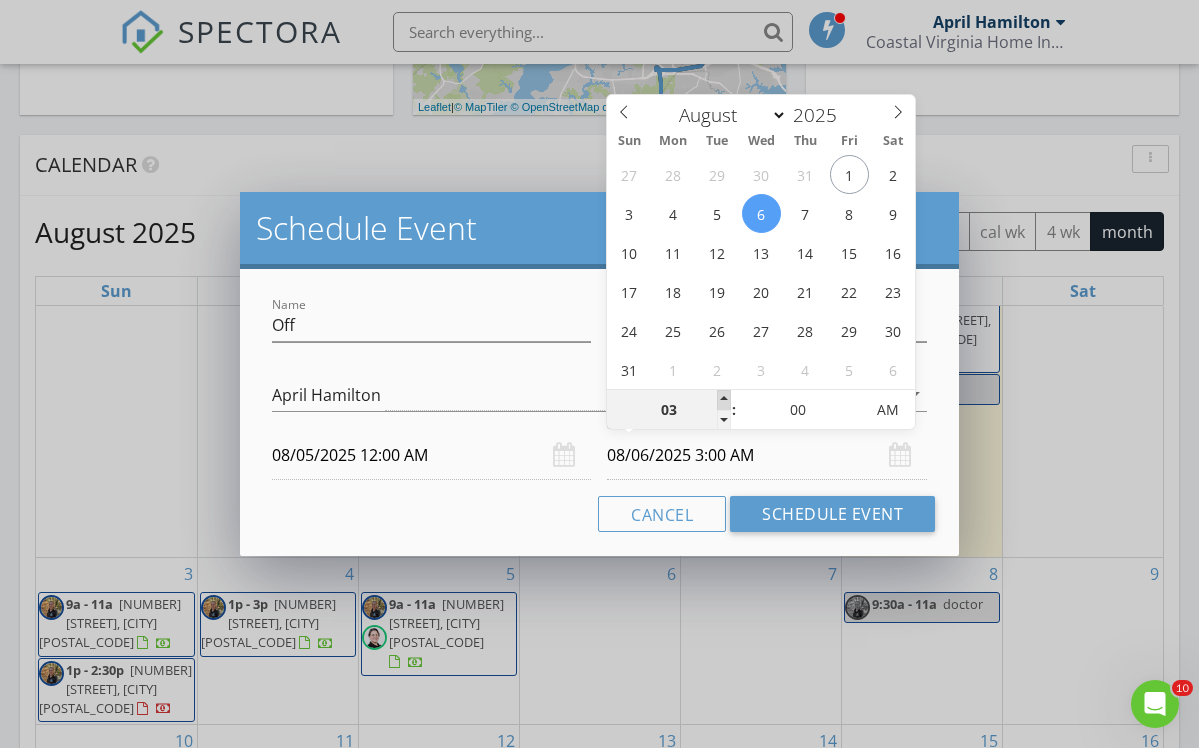 click at bounding box center [724, 400] 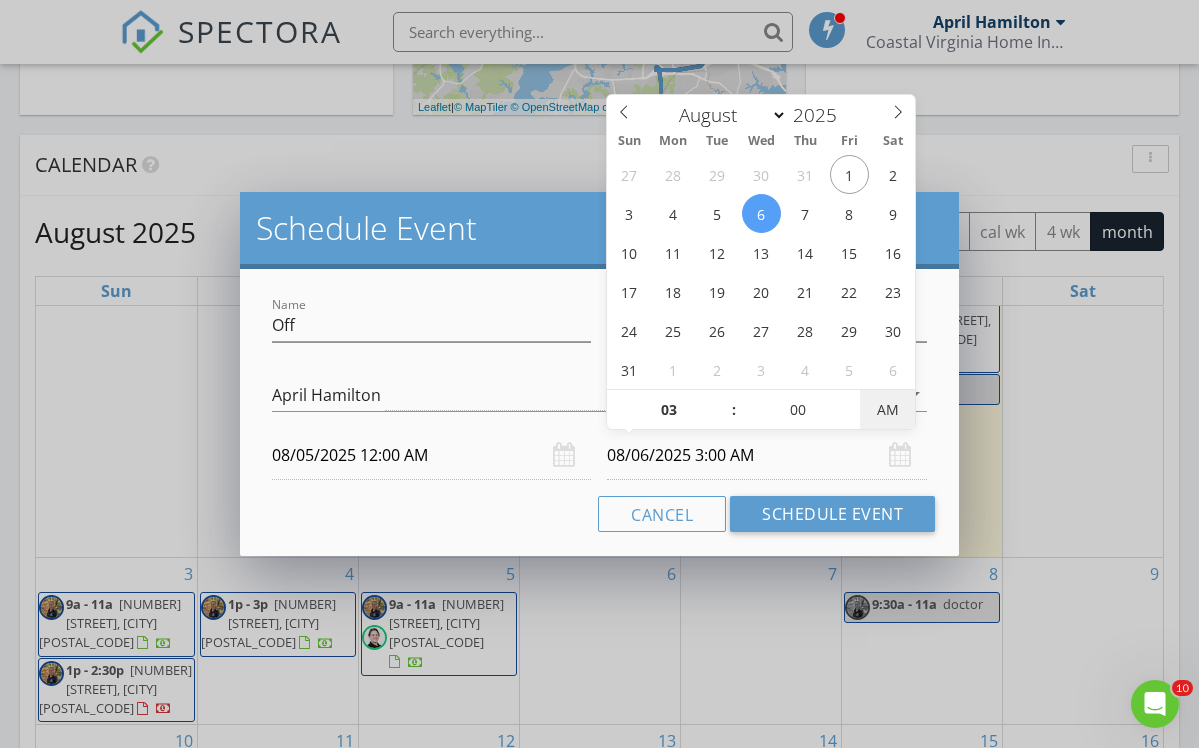 type on "08/06/2025 3:00 PM" 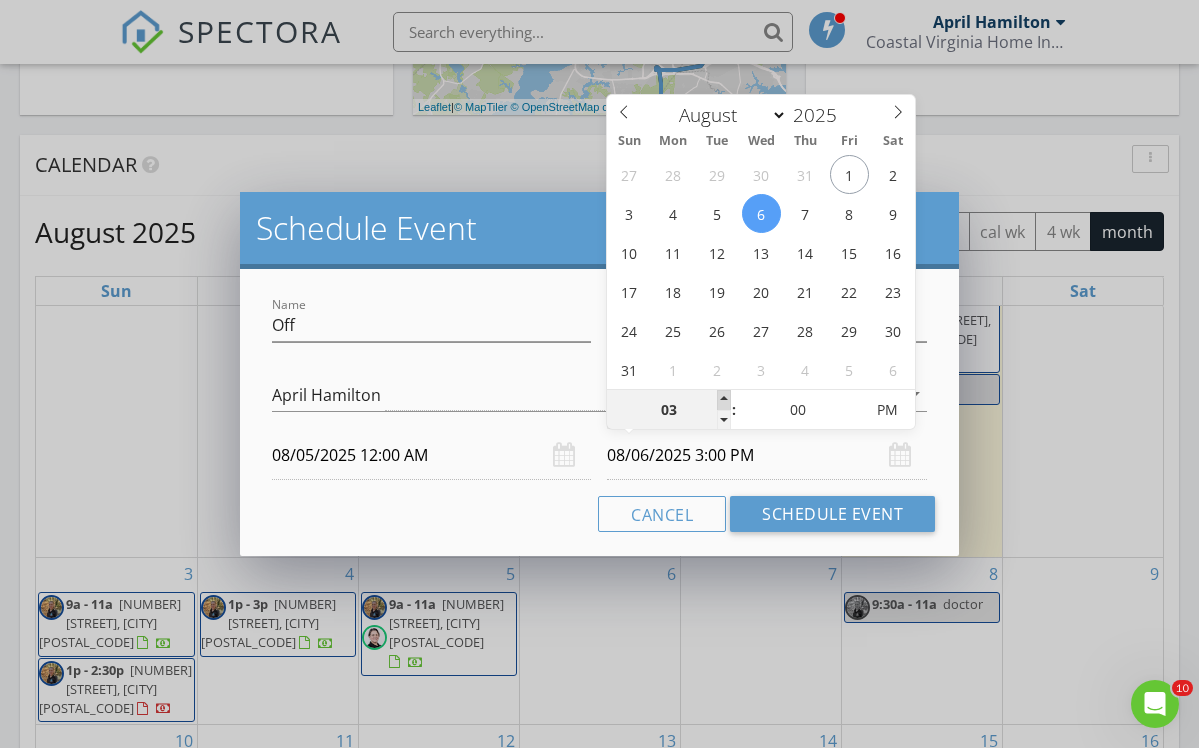 type on "04" 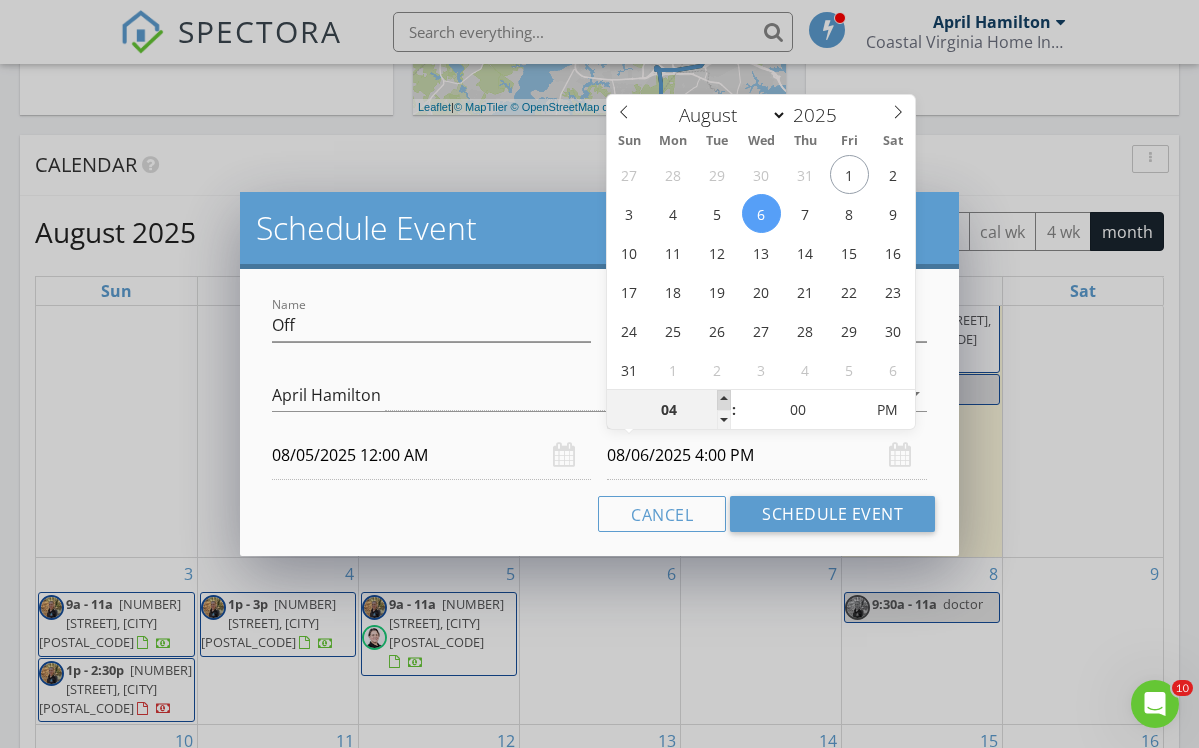 click at bounding box center [724, 400] 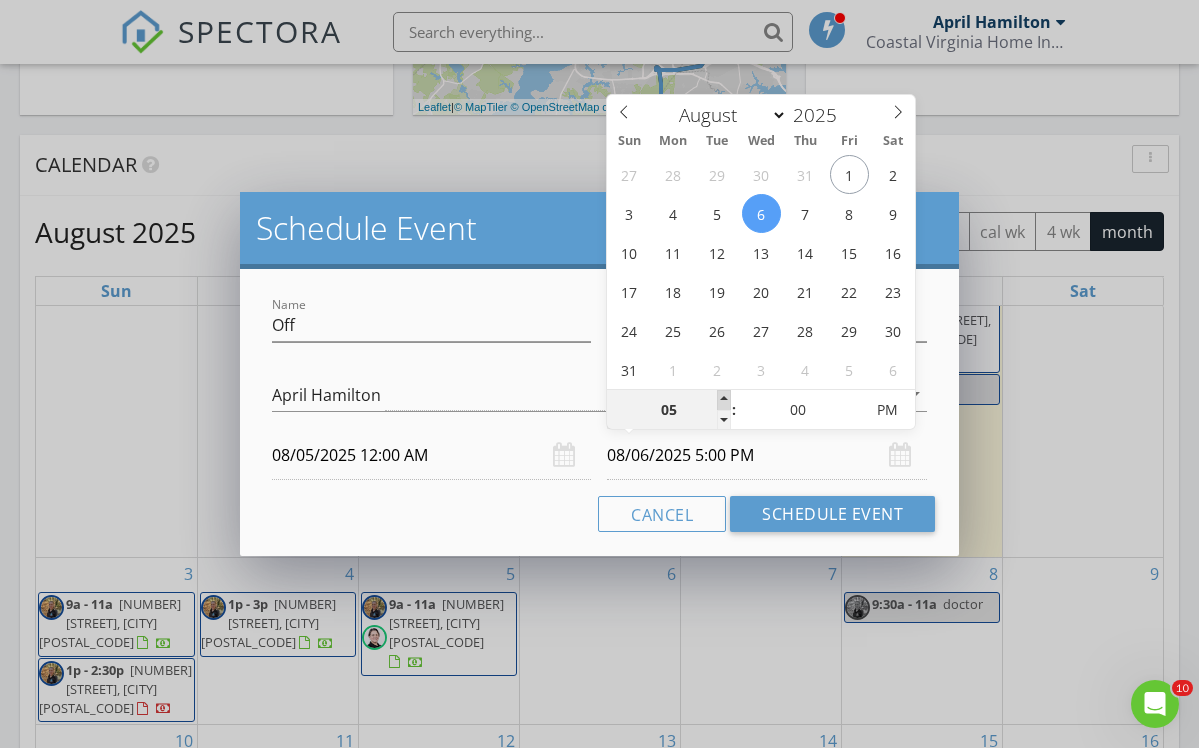 click at bounding box center [724, 400] 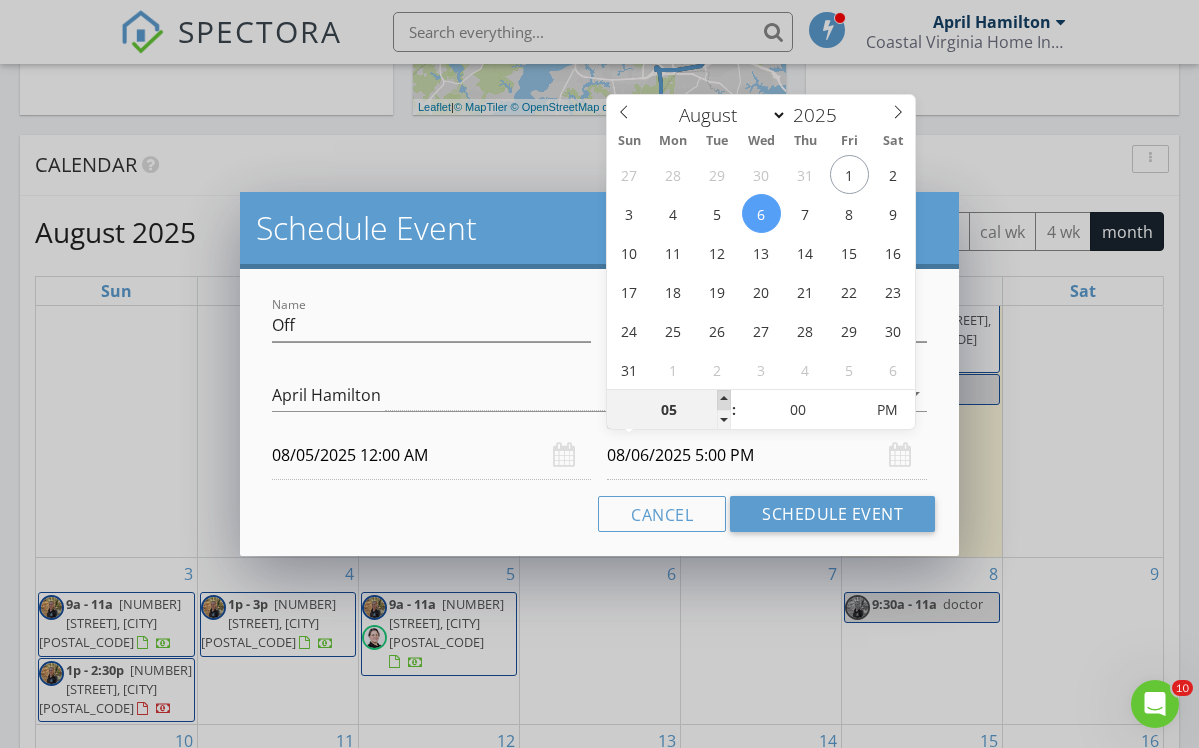 type on "06" 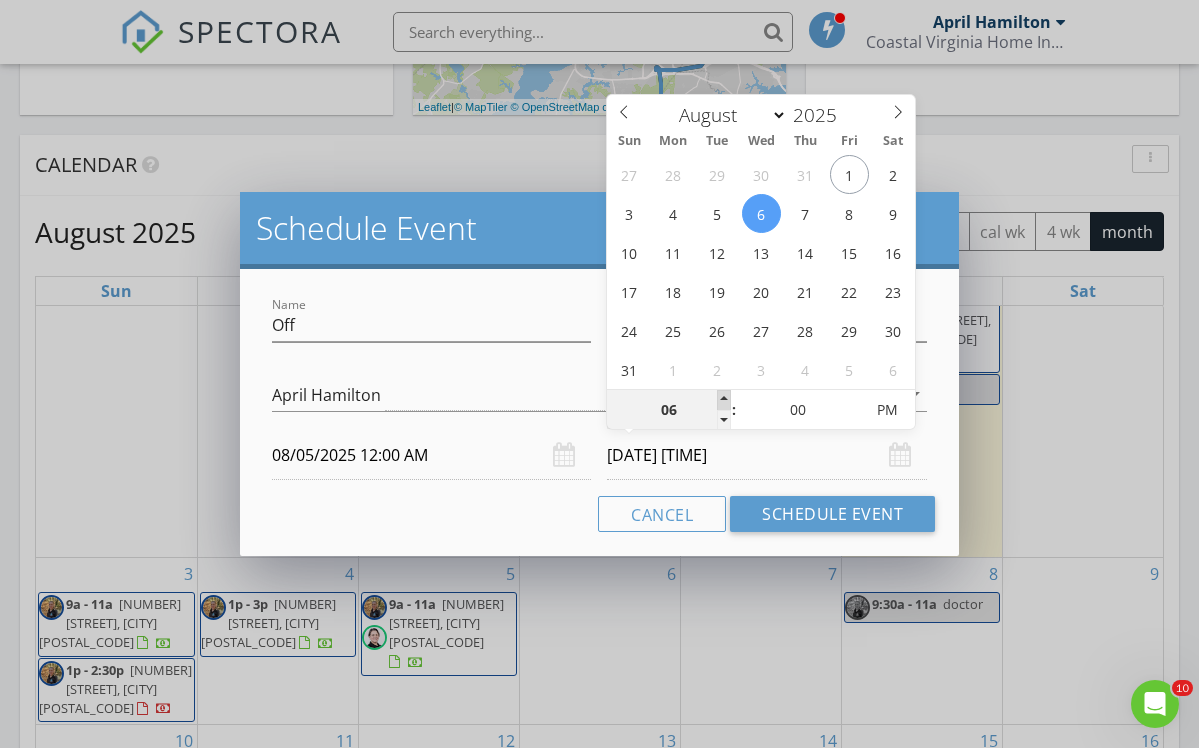 click at bounding box center (724, 400) 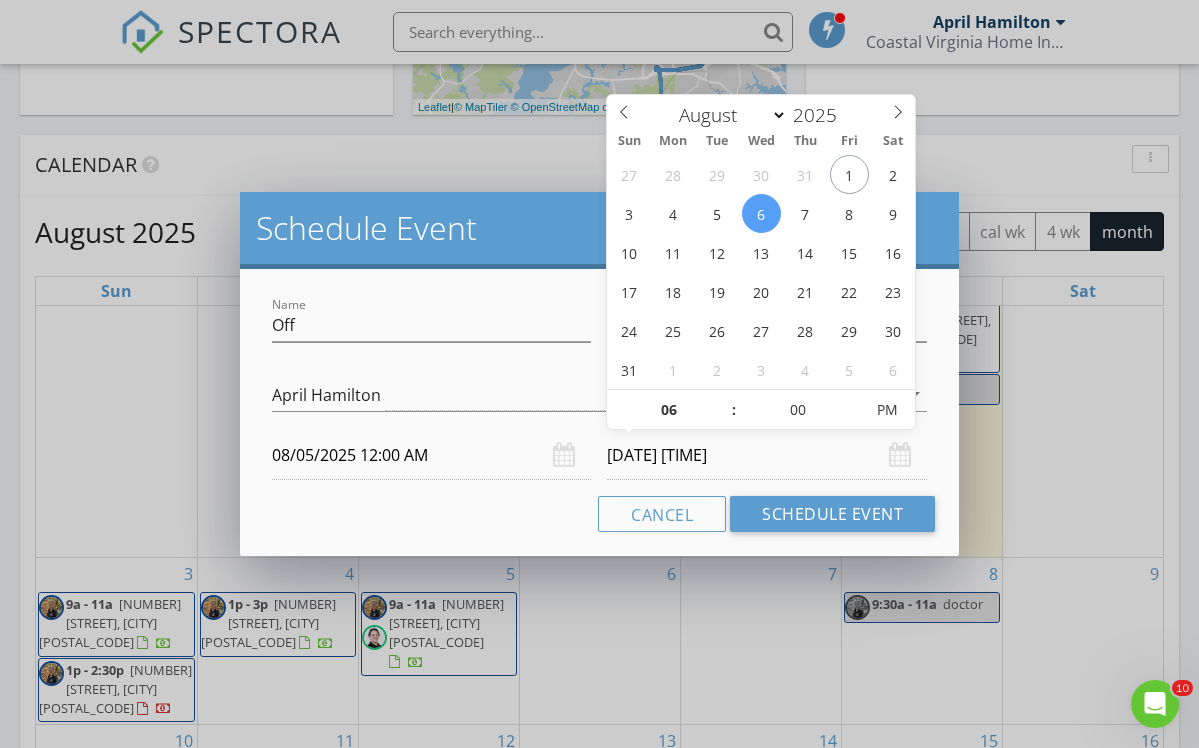 click on "08/05/2025 12:00 AM" at bounding box center (432, 455) 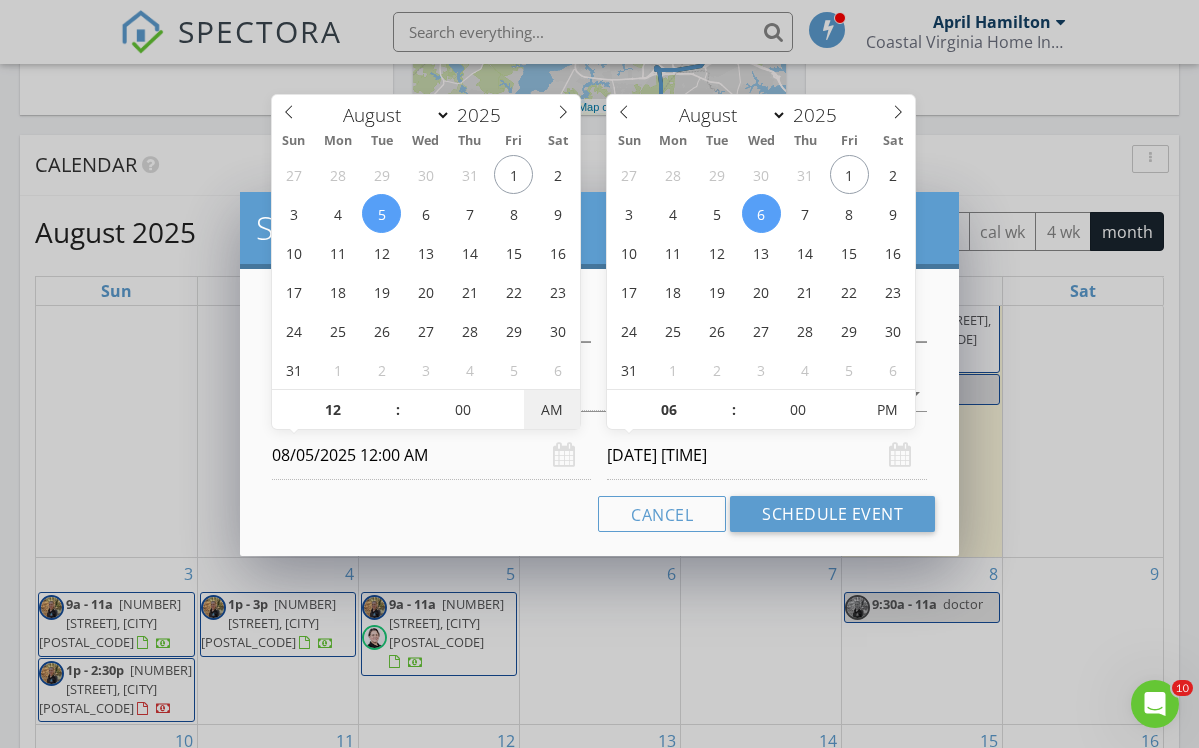 type on "08/05/2025 12:00 PM" 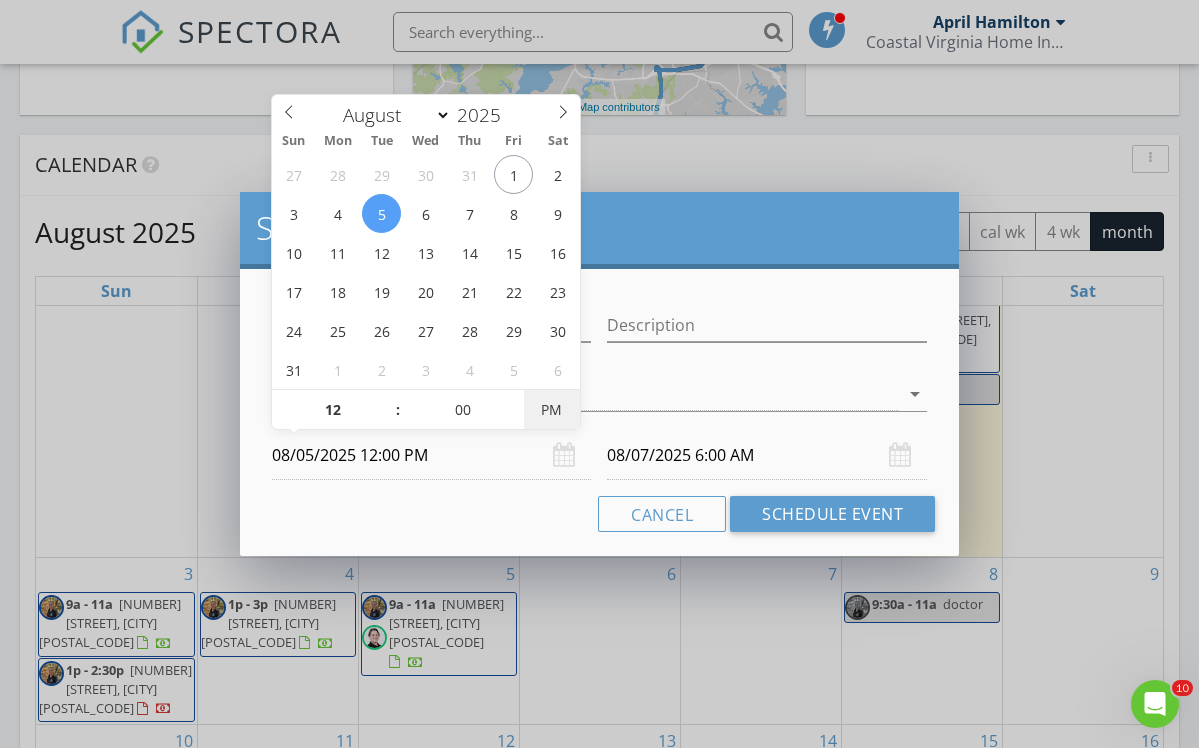 click on "PM" at bounding box center [551, 410] 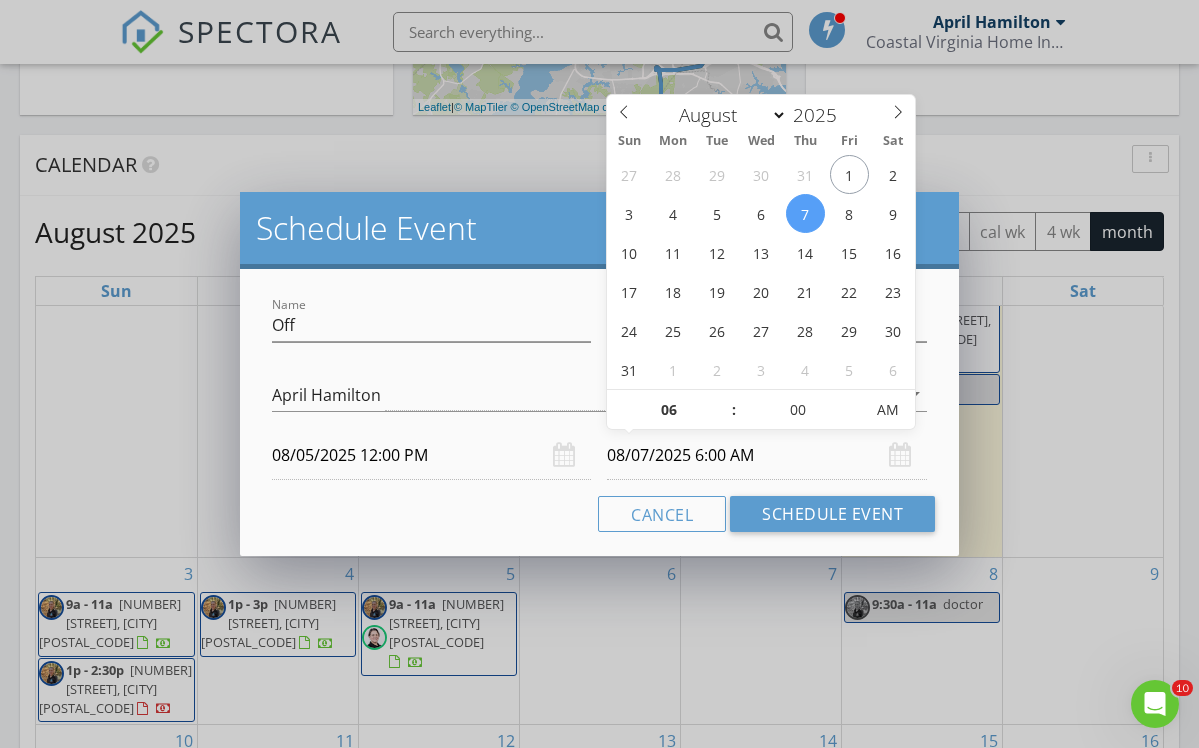 click on "08/07/2025 6:00 AM" at bounding box center (767, 455) 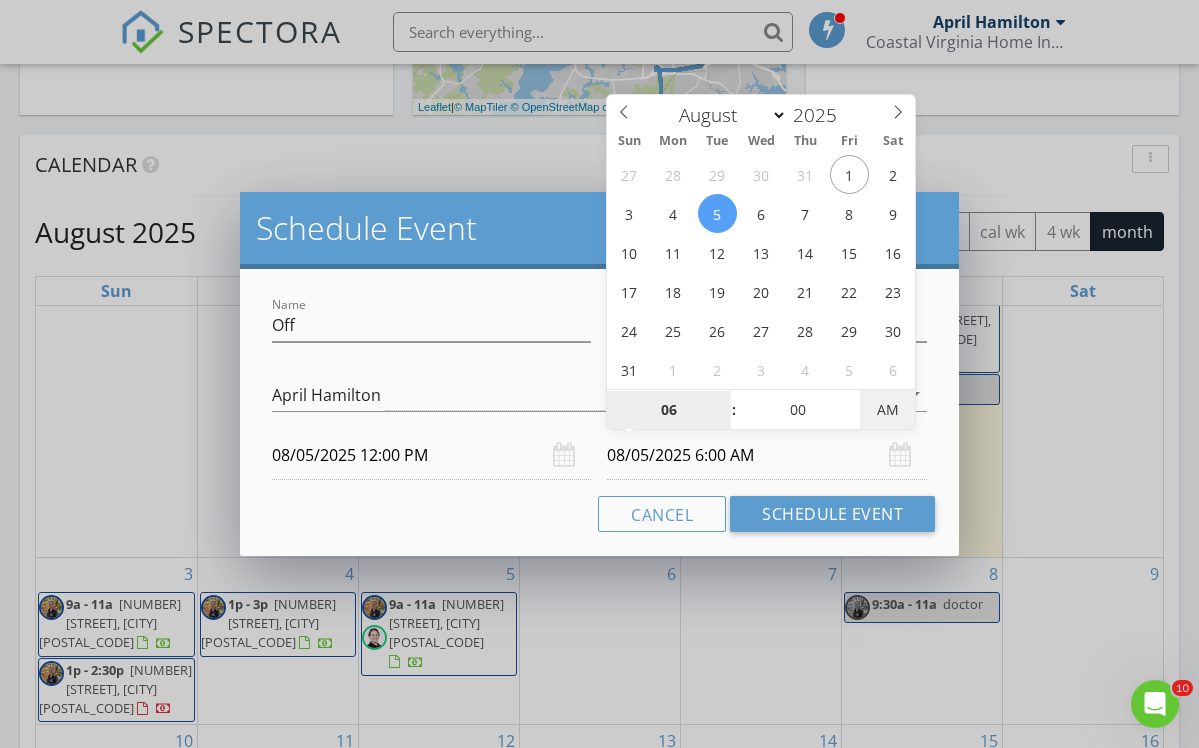 type on "08/05/2025 6:00 PM" 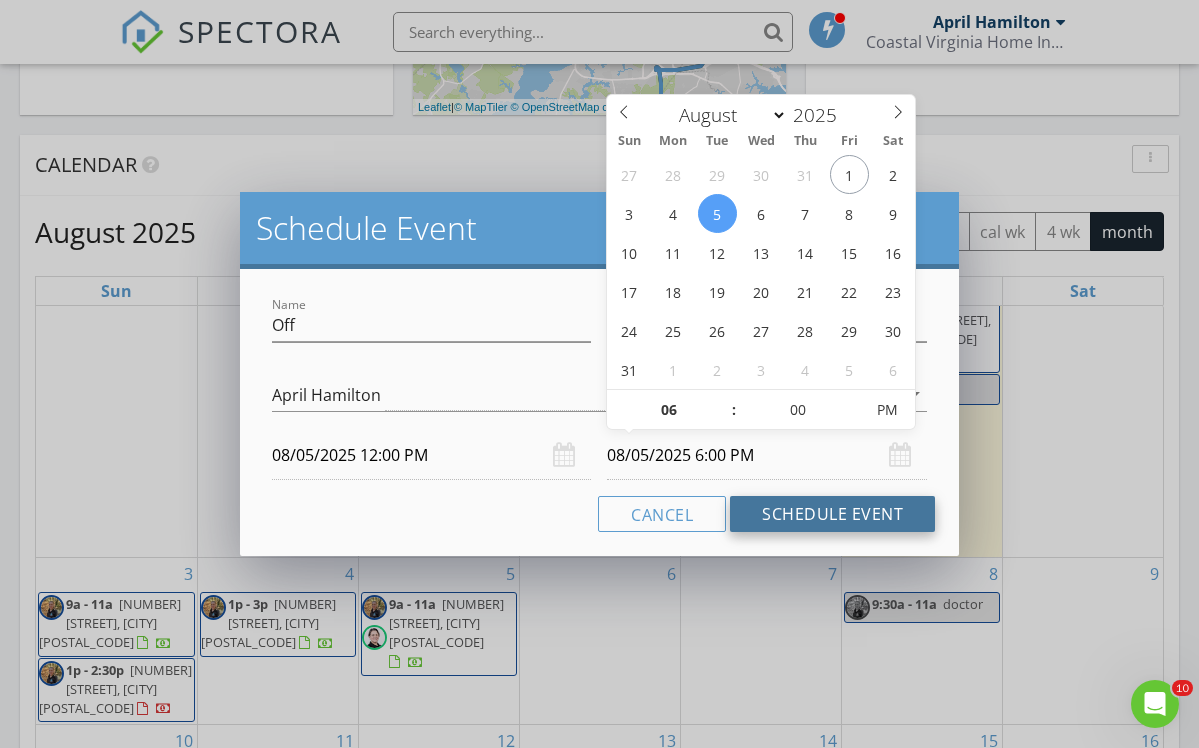 click on "Schedule Event" at bounding box center [832, 514] 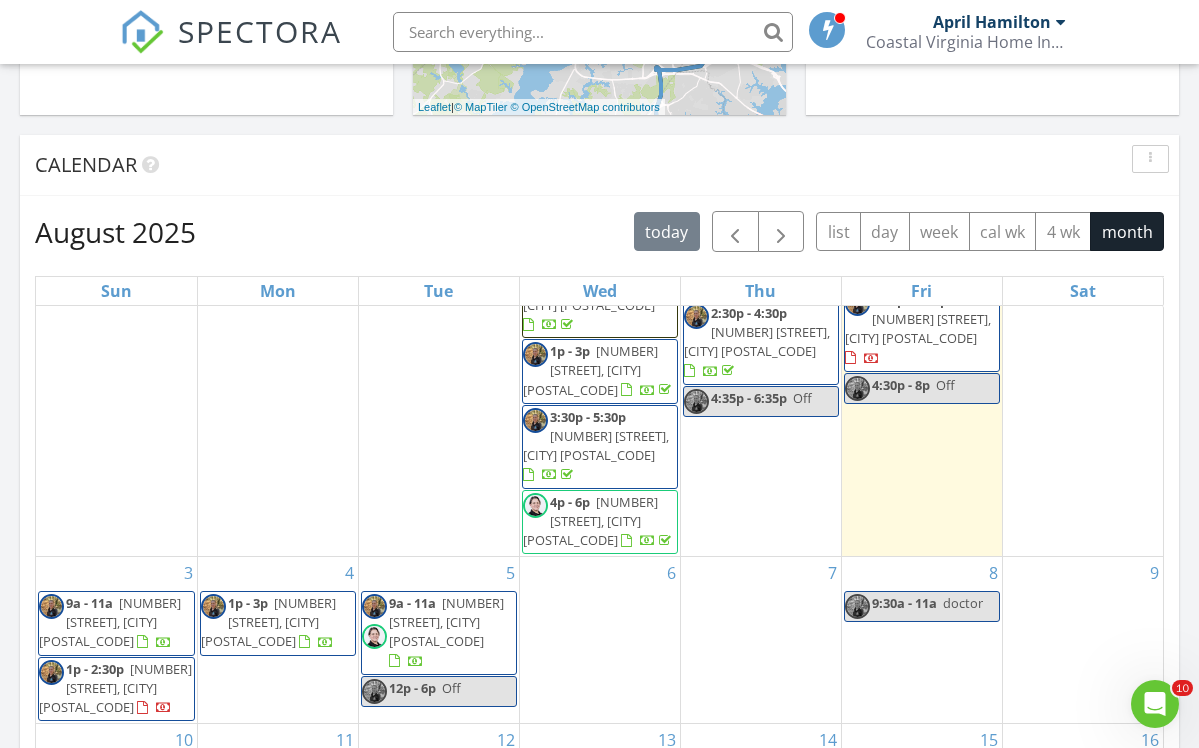 scroll, scrollTop: 201, scrollLeft: 0, axis: vertical 